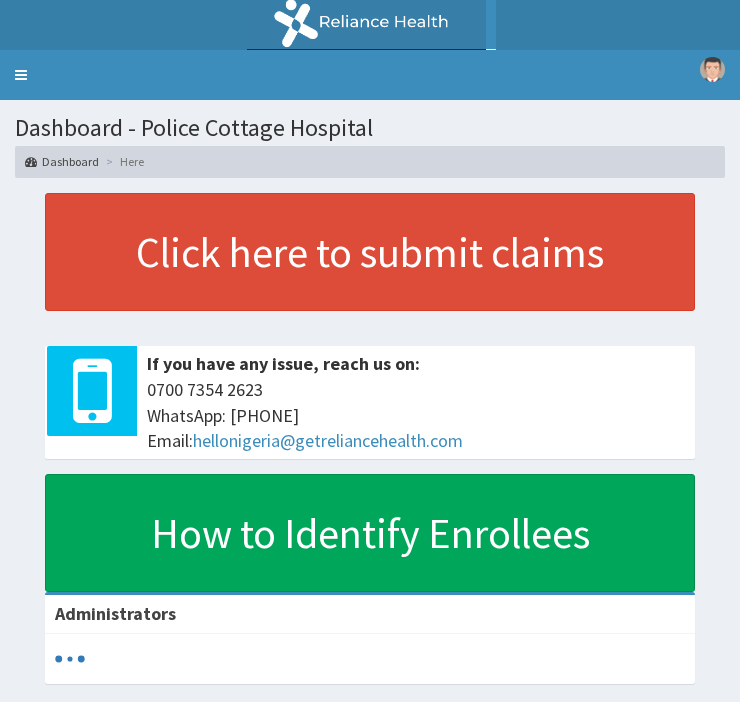 scroll, scrollTop: 0, scrollLeft: 0, axis: both 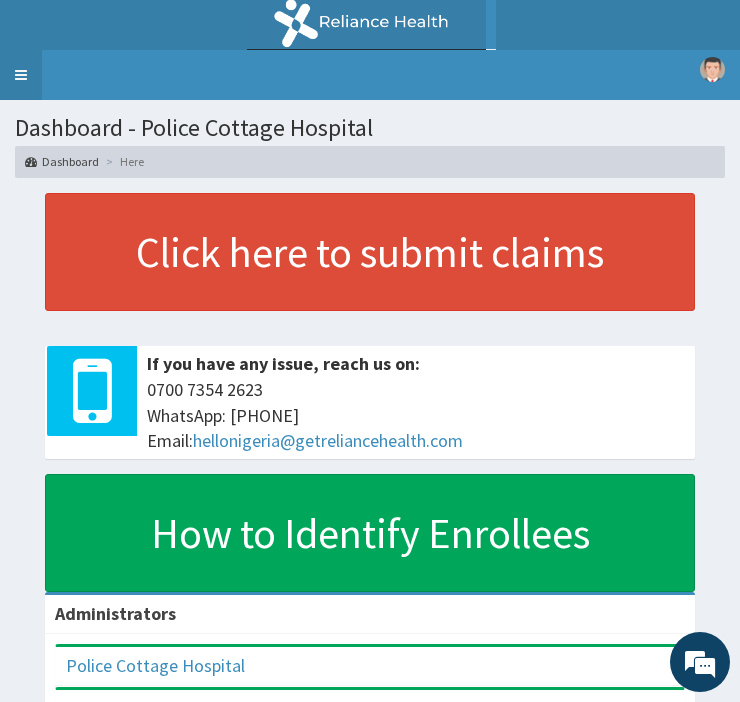 click on "Toggle navigation" at bounding box center (21, 75) 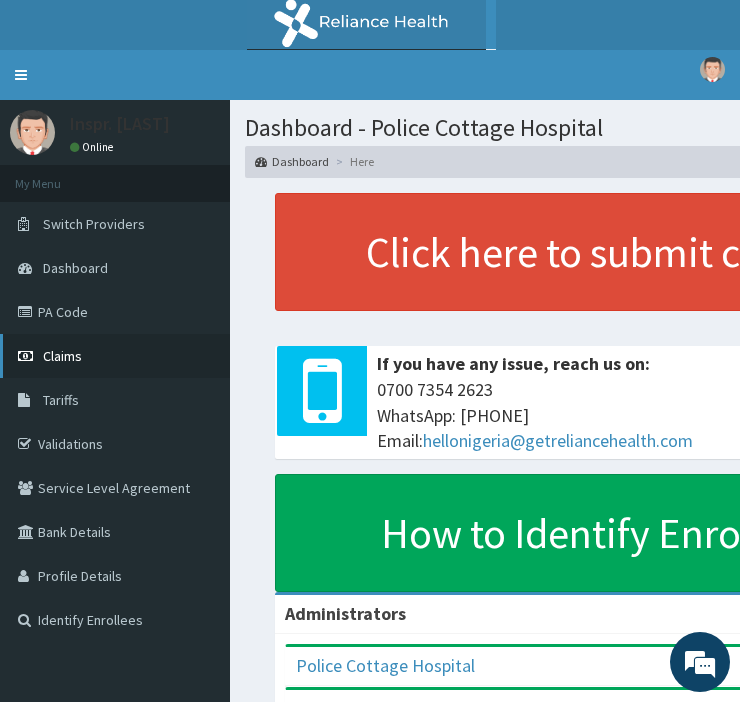 click on "Claims" at bounding box center [62, 356] 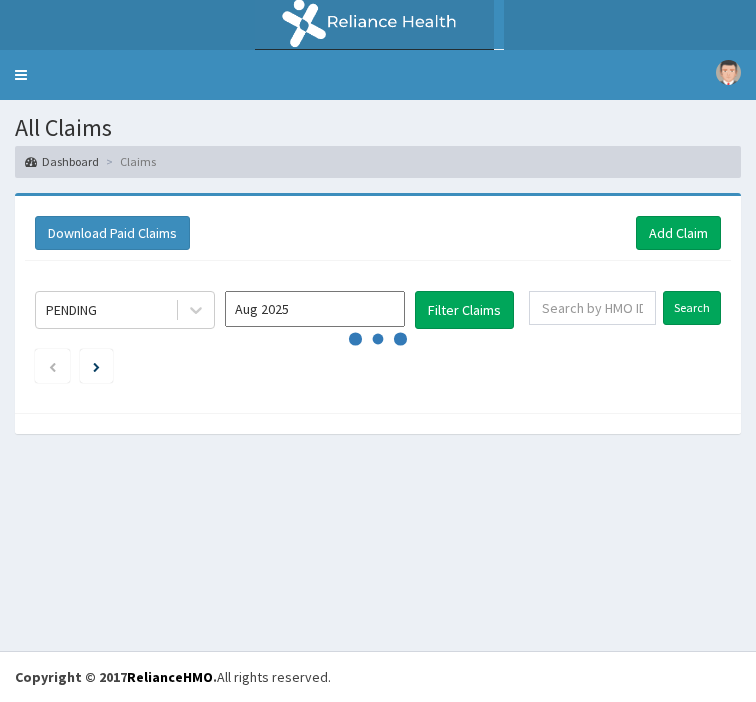 scroll, scrollTop: 0, scrollLeft: 0, axis: both 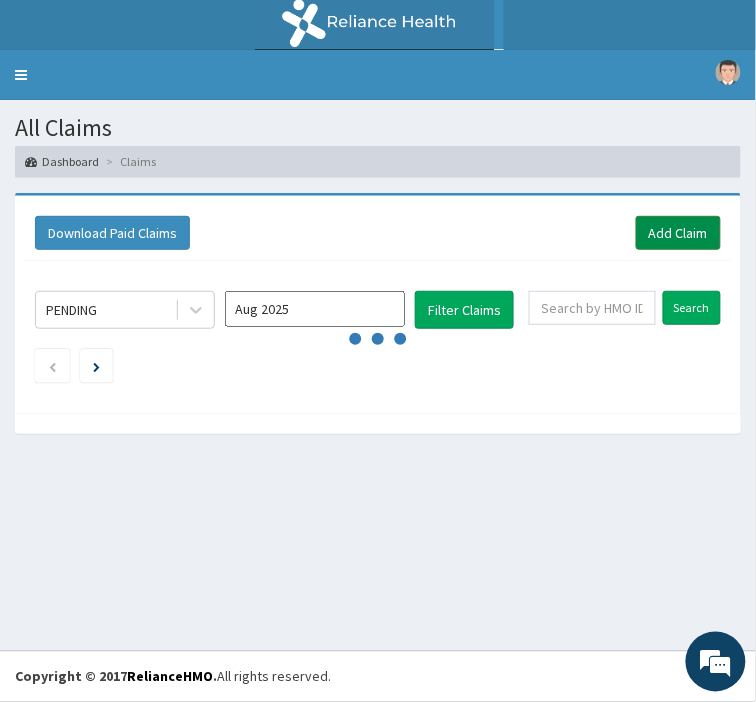 click on "Add Claim" at bounding box center [678, 233] 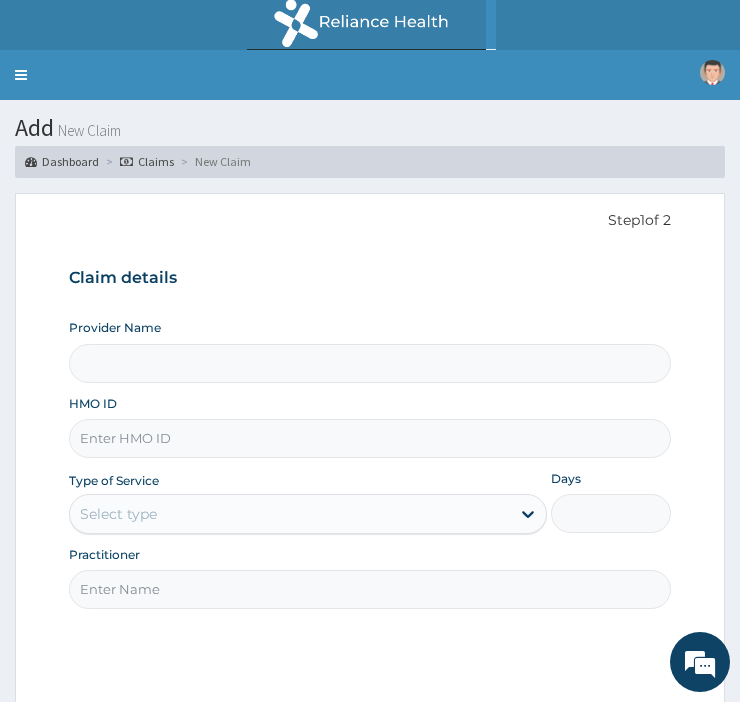 scroll, scrollTop: 0, scrollLeft: 0, axis: both 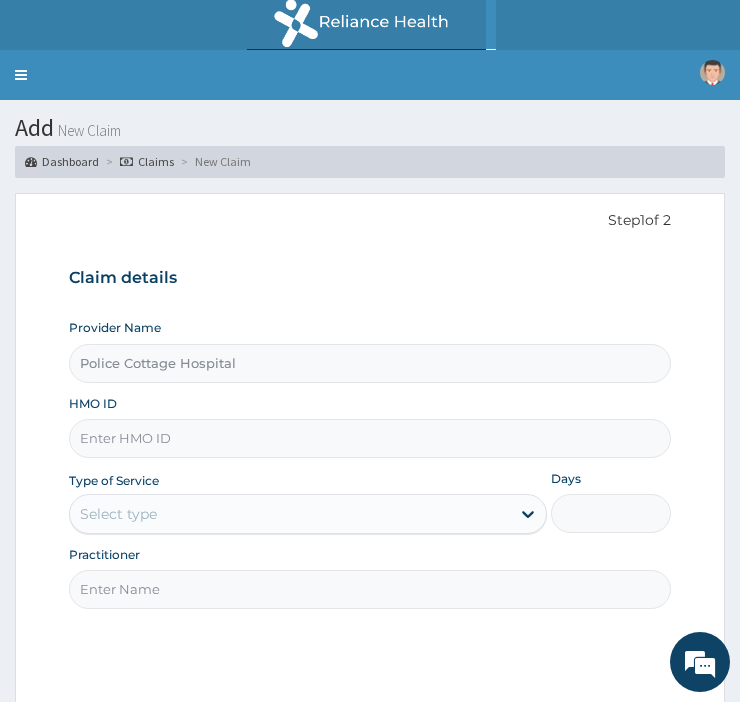 click on "HMO ID" at bounding box center [370, 438] 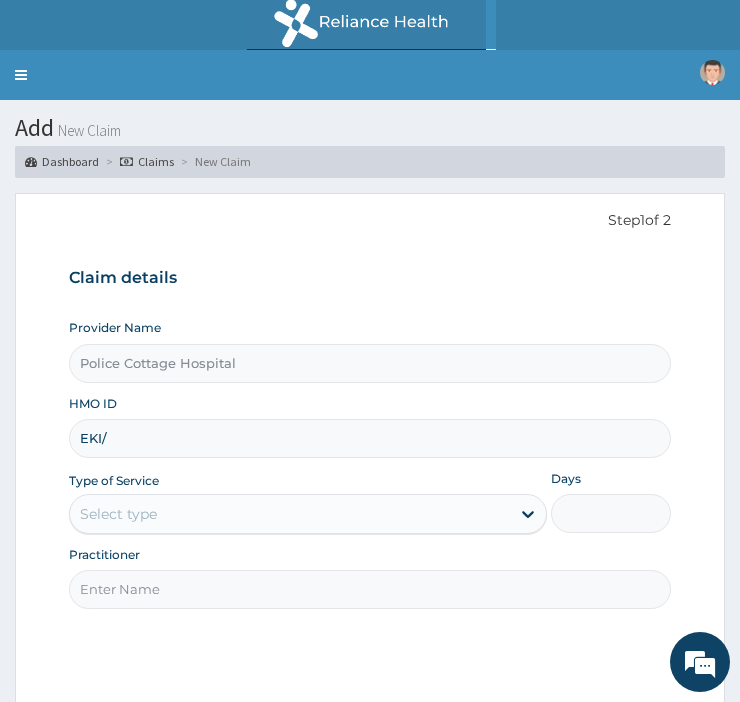 scroll, scrollTop: 0, scrollLeft: 0, axis: both 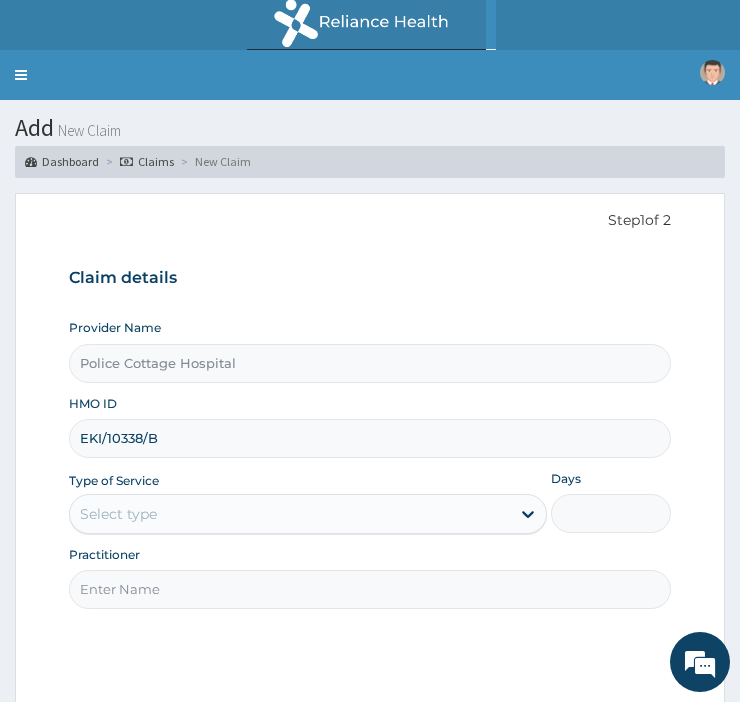 type on "EKI/10338/B" 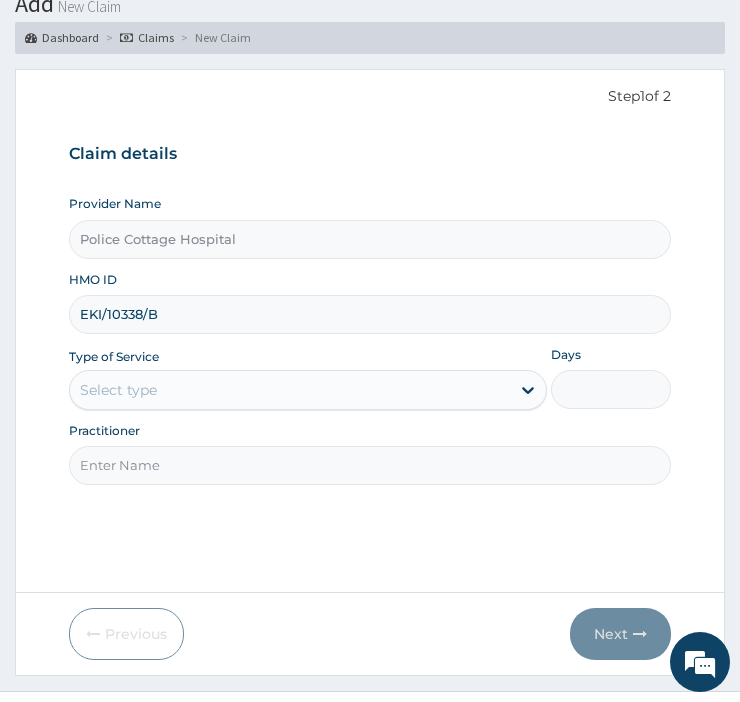 scroll, scrollTop: 135, scrollLeft: 0, axis: vertical 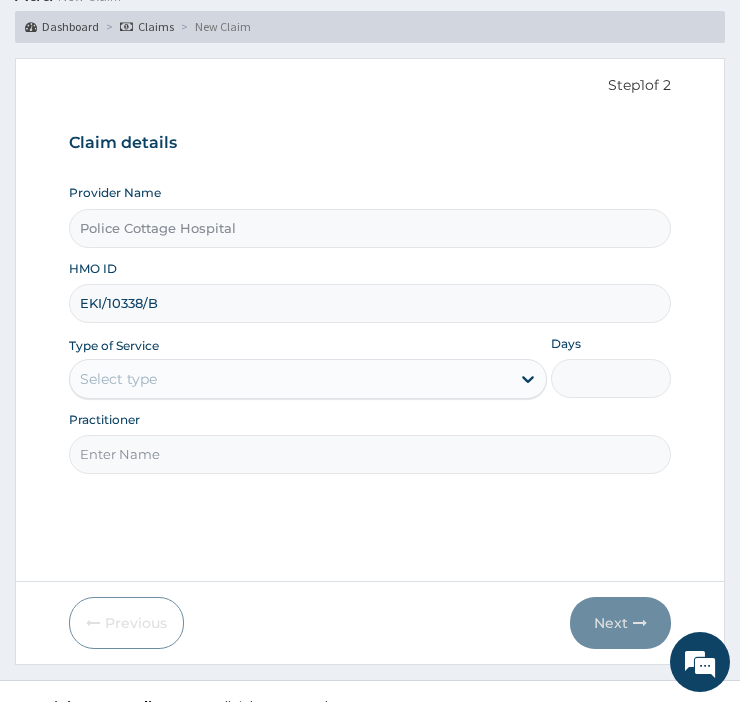 click on "Practitioner" at bounding box center (370, 454) 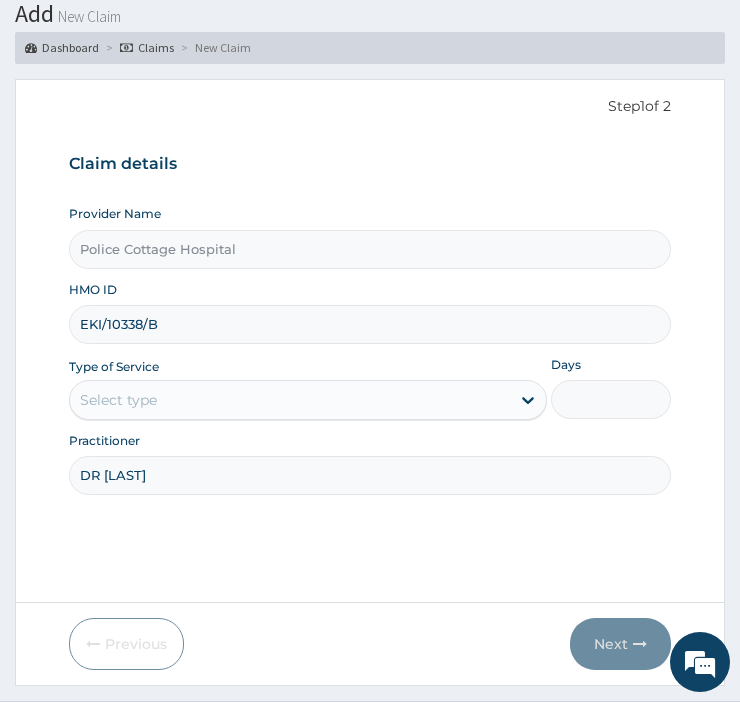scroll, scrollTop: 76, scrollLeft: 0, axis: vertical 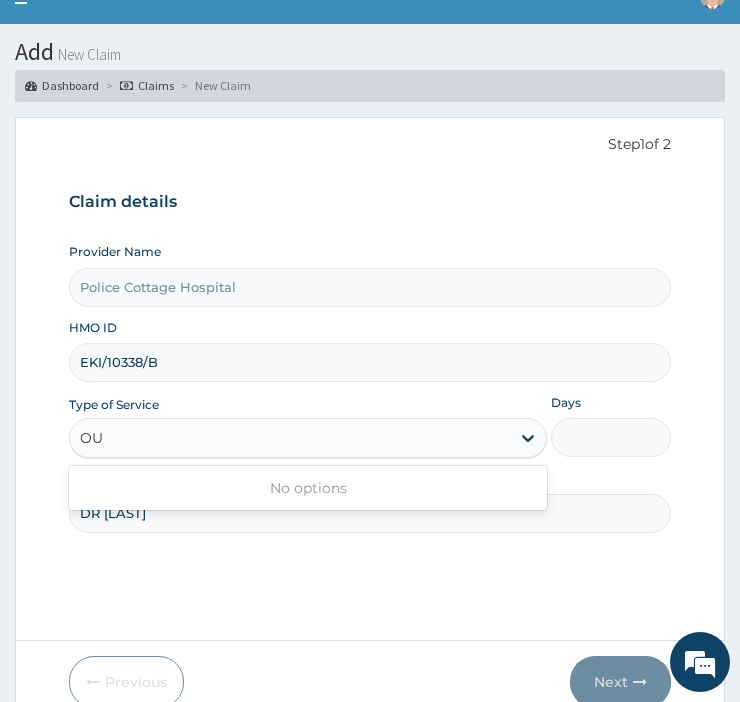type on "O" 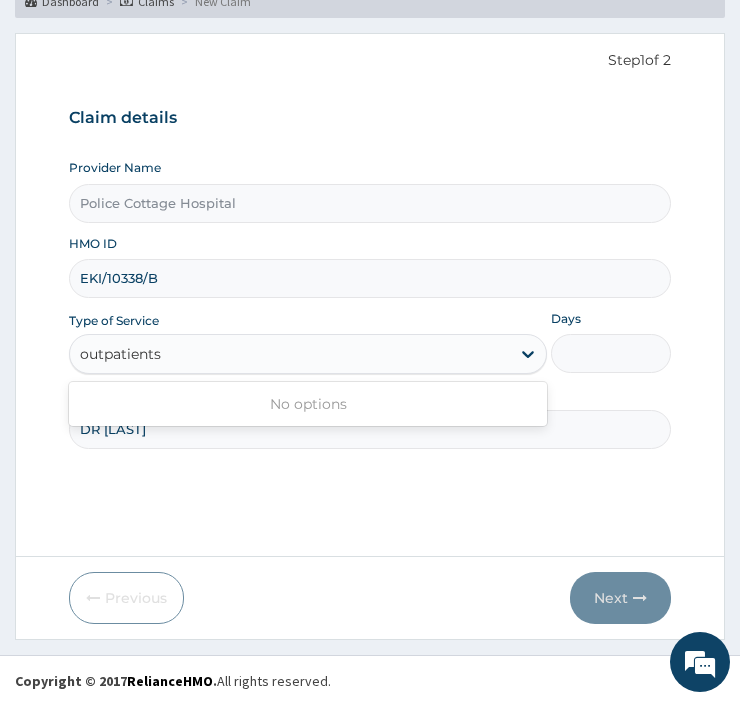 scroll, scrollTop: 164, scrollLeft: 0, axis: vertical 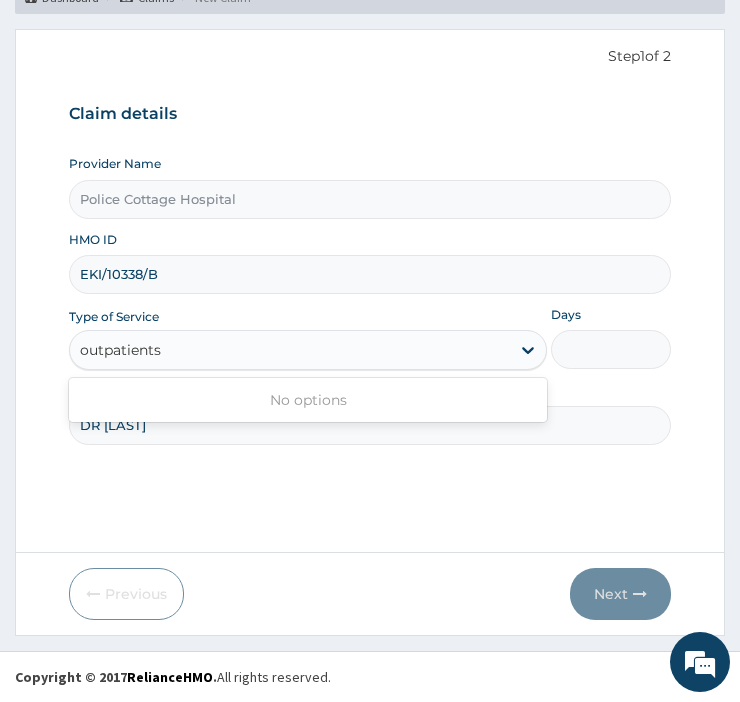 type on "outpatients" 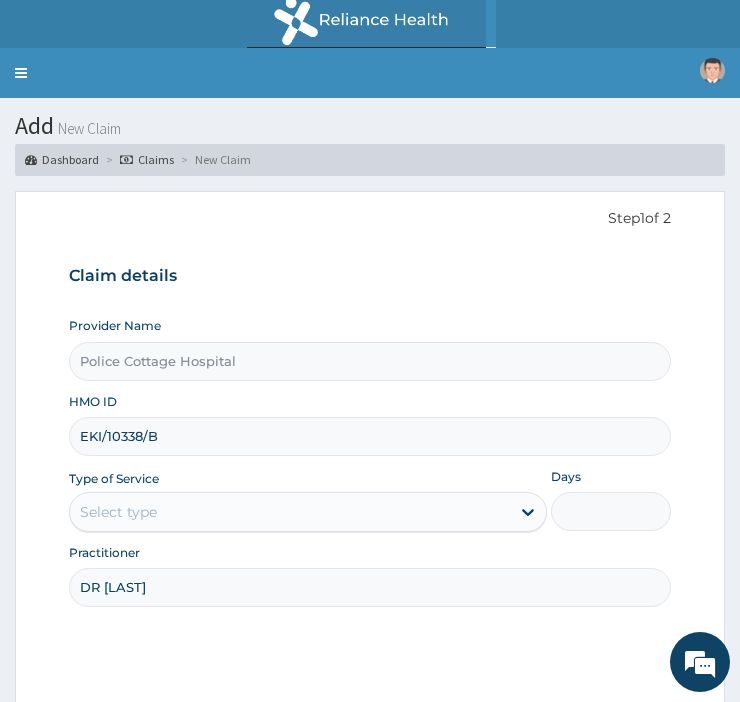 scroll, scrollTop: 0, scrollLeft: 0, axis: both 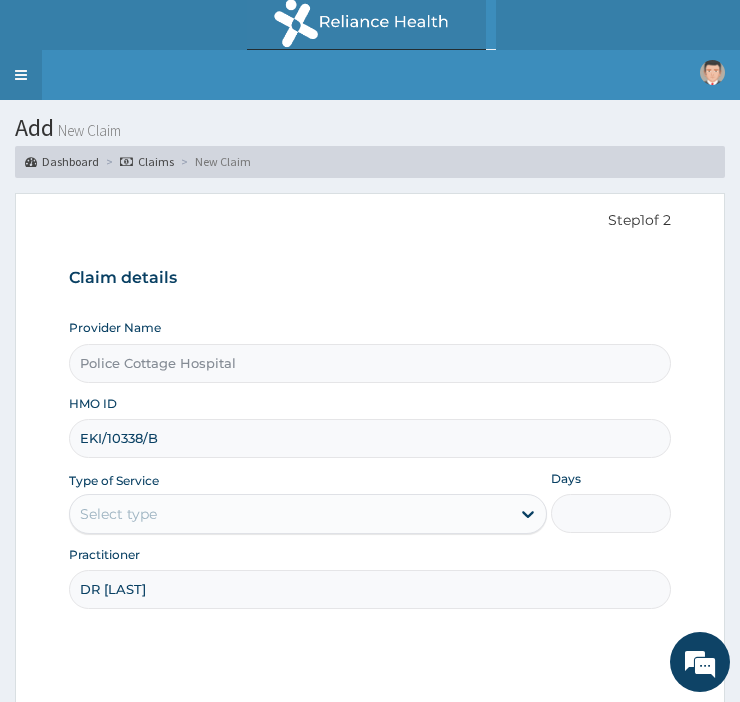 click on "Toggle navigation" at bounding box center (21, 75) 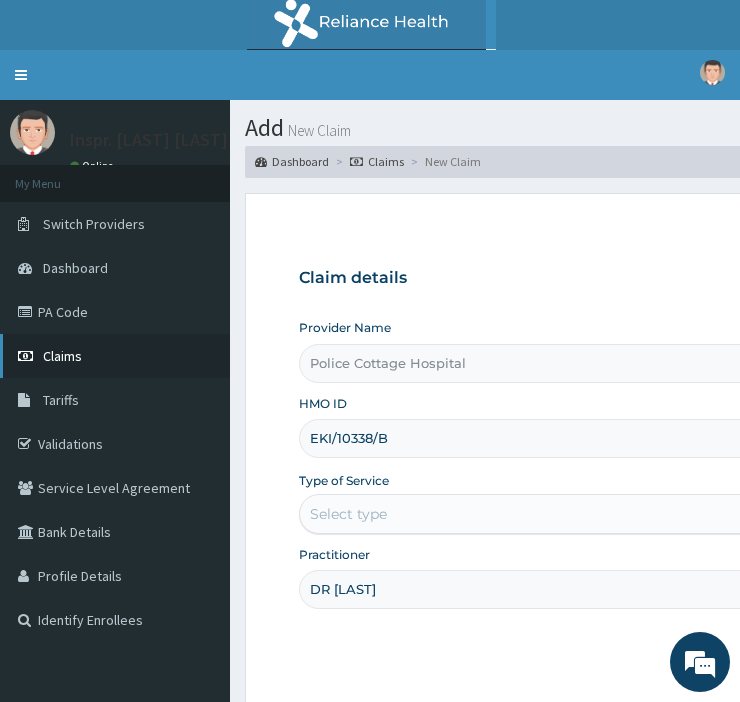 click on "Claims" at bounding box center [62, 356] 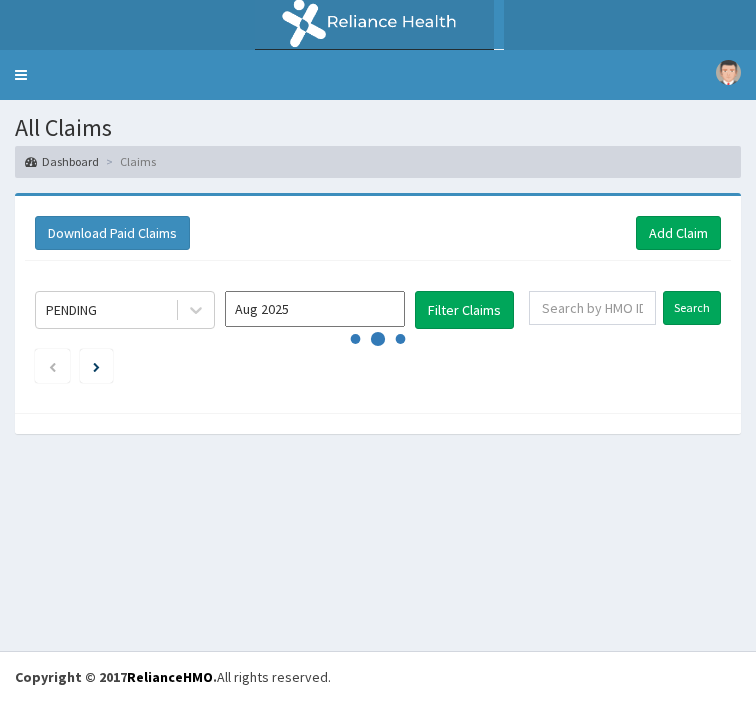 scroll, scrollTop: 0, scrollLeft: 0, axis: both 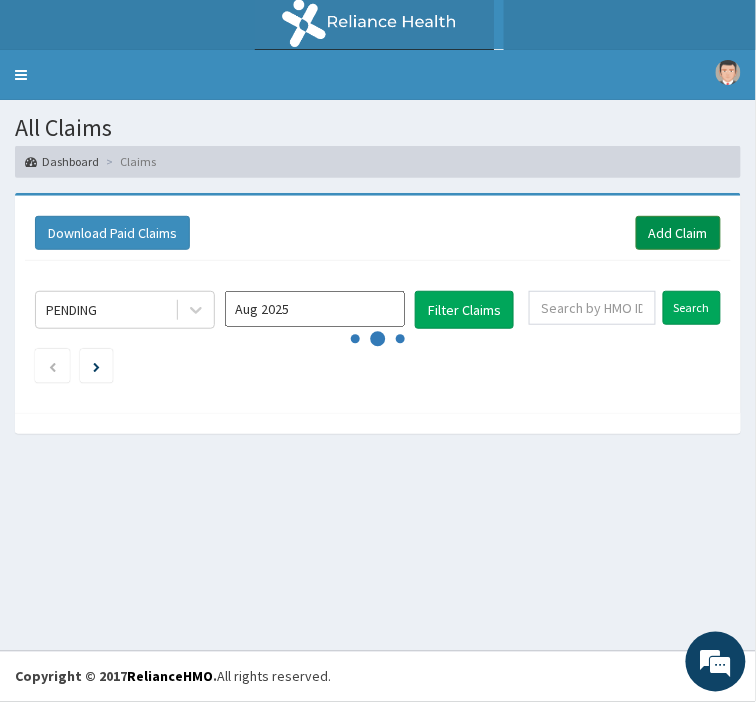 click on "Add Claim" at bounding box center [678, 233] 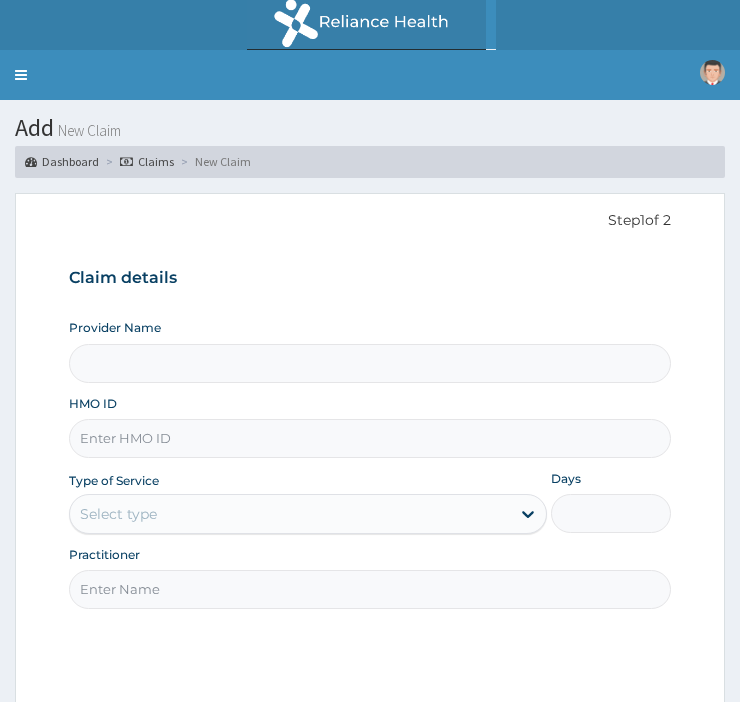 scroll, scrollTop: 0, scrollLeft: 0, axis: both 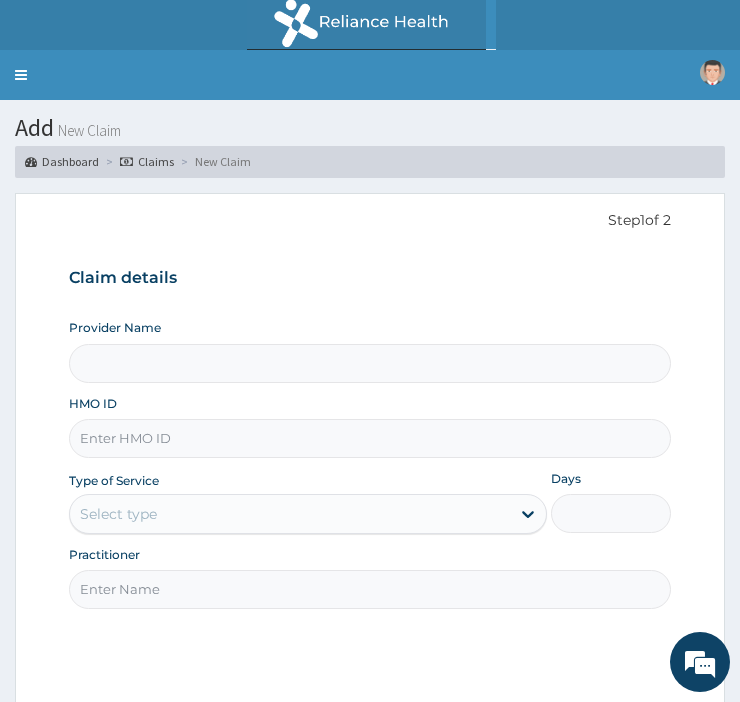 type on "Police Cottage Hospital" 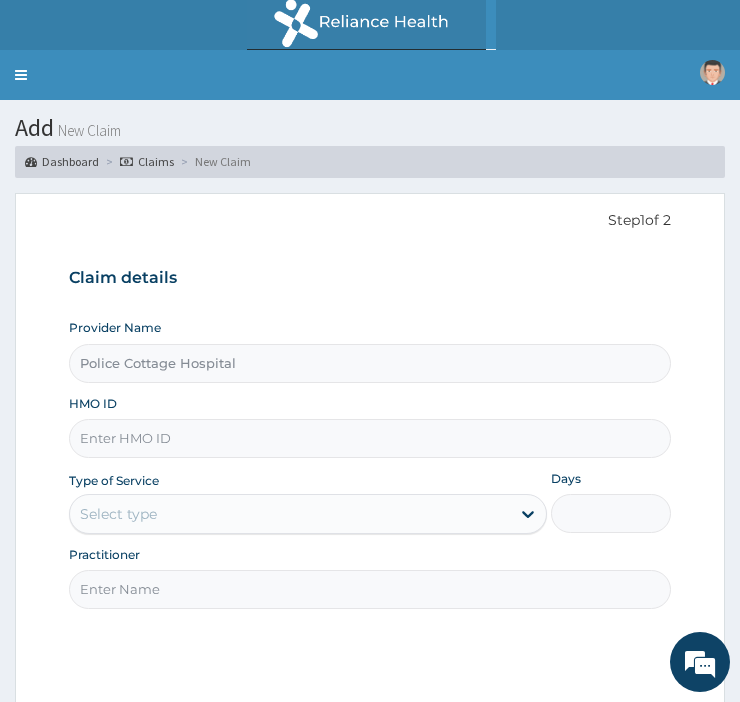 click on "HMO ID" at bounding box center [370, 438] 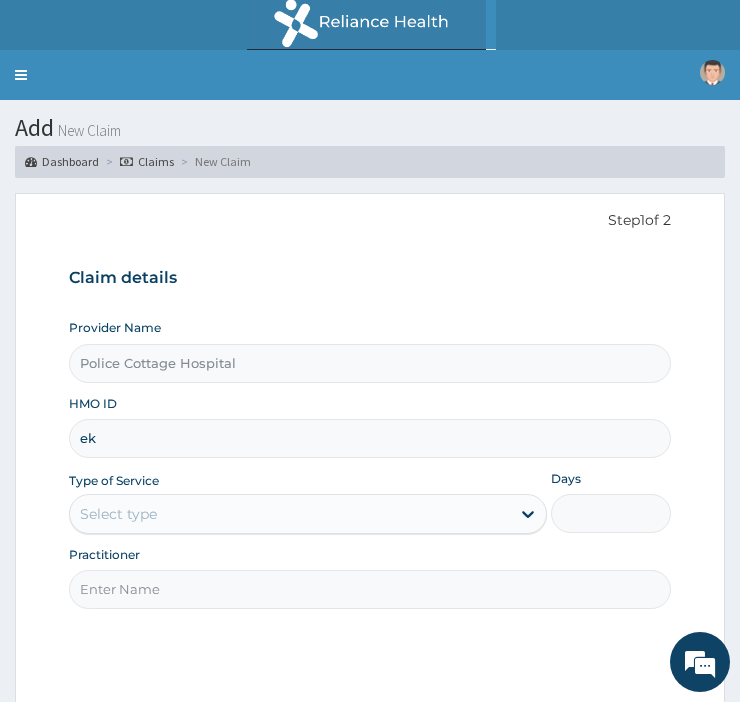 type on "e" 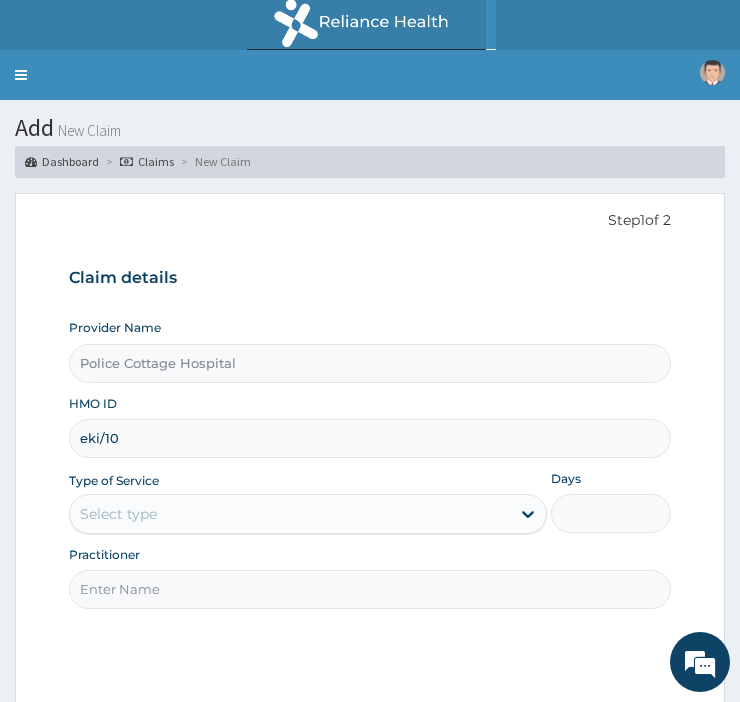 scroll, scrollTop: 0, scrollLeft: 0, axis: both 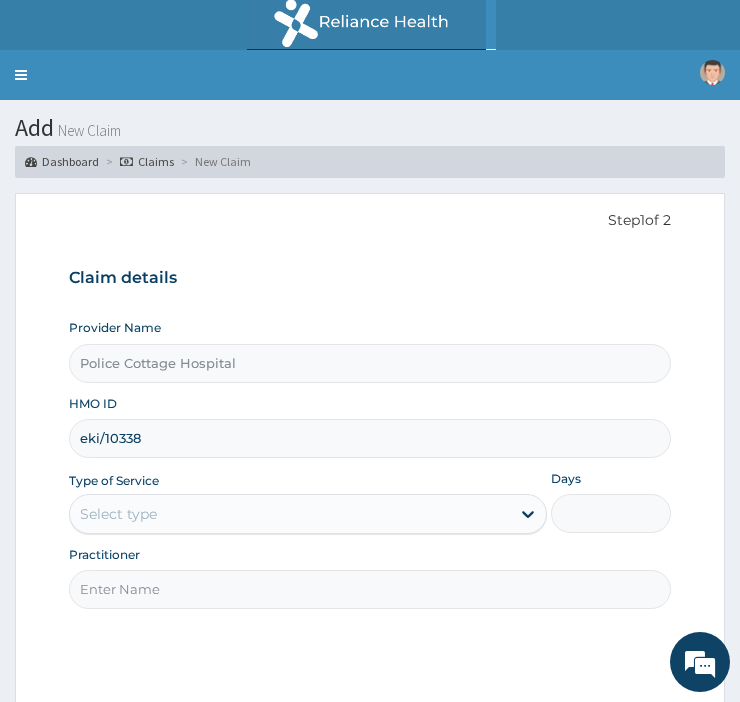 type on "EKI/10338/B" 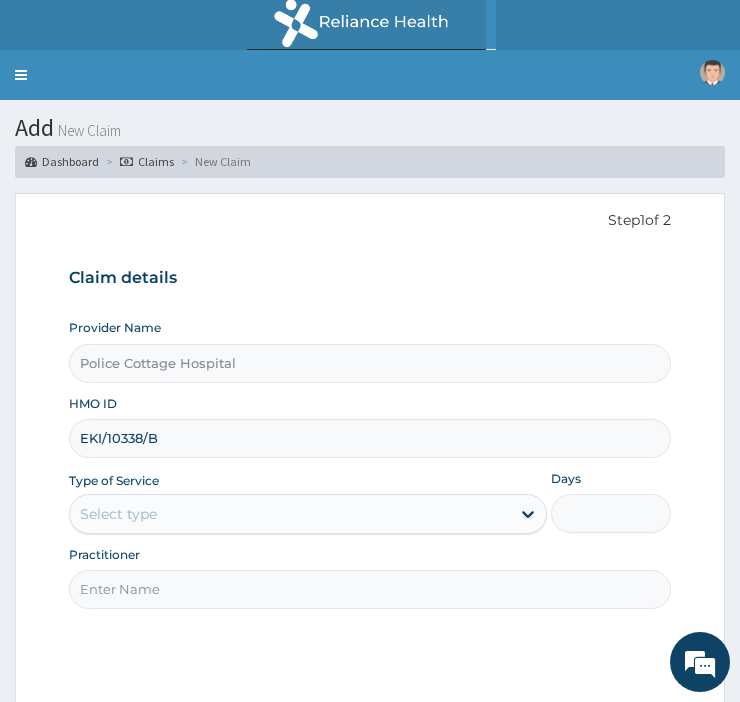 click on "Select type" at bounding box center (290, 514) 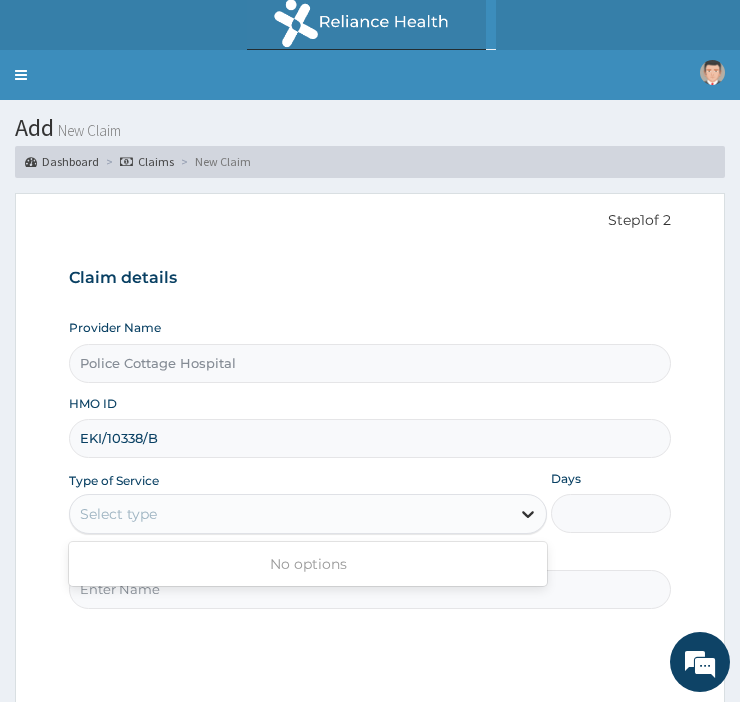 click 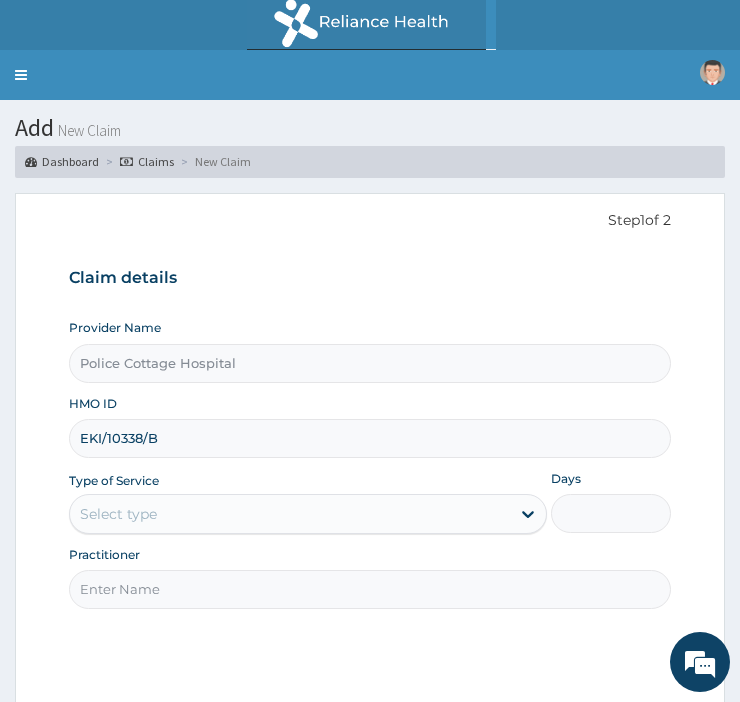 click on "Practitioner" at bounding box center (370, 589) 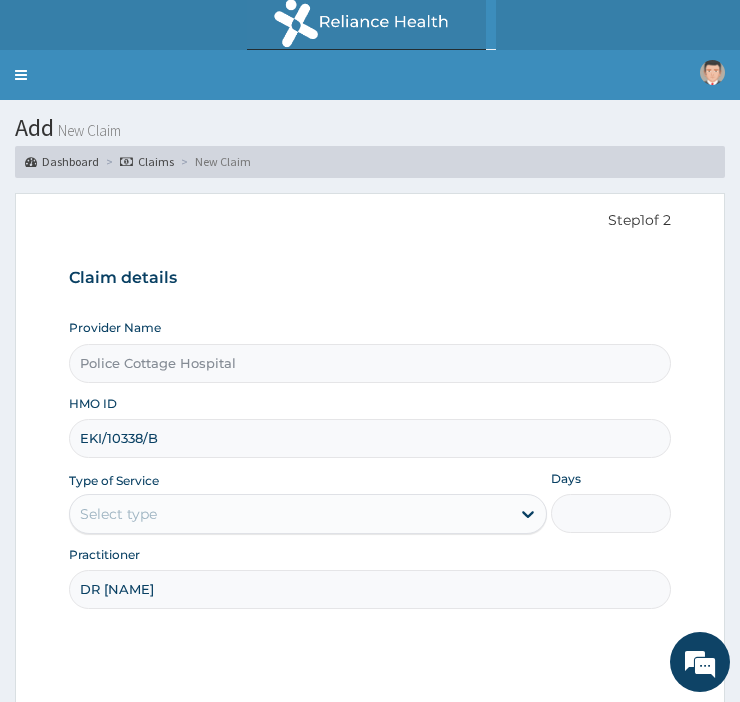 click on "Select type" at bounding box center [290, 514] 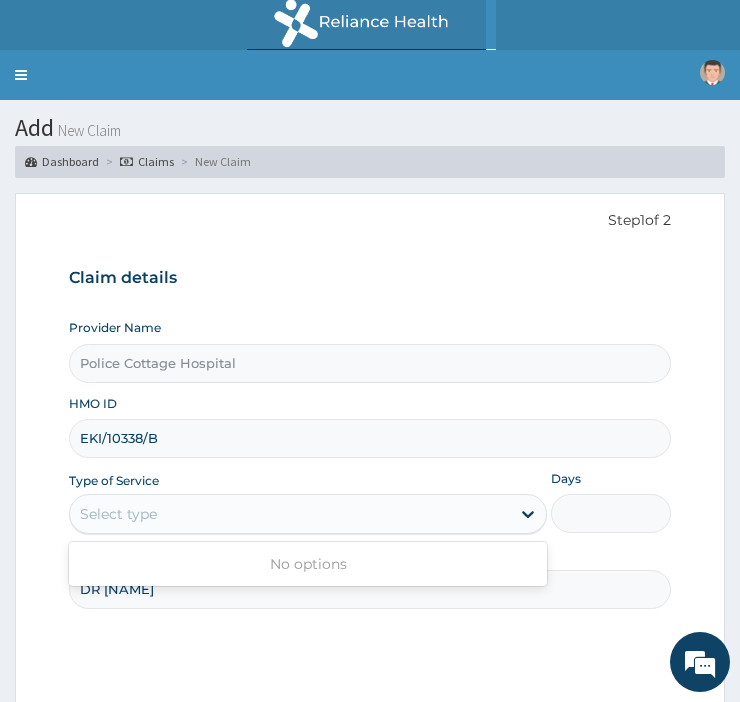 click on "Select type" at bounding box center (290, 514) 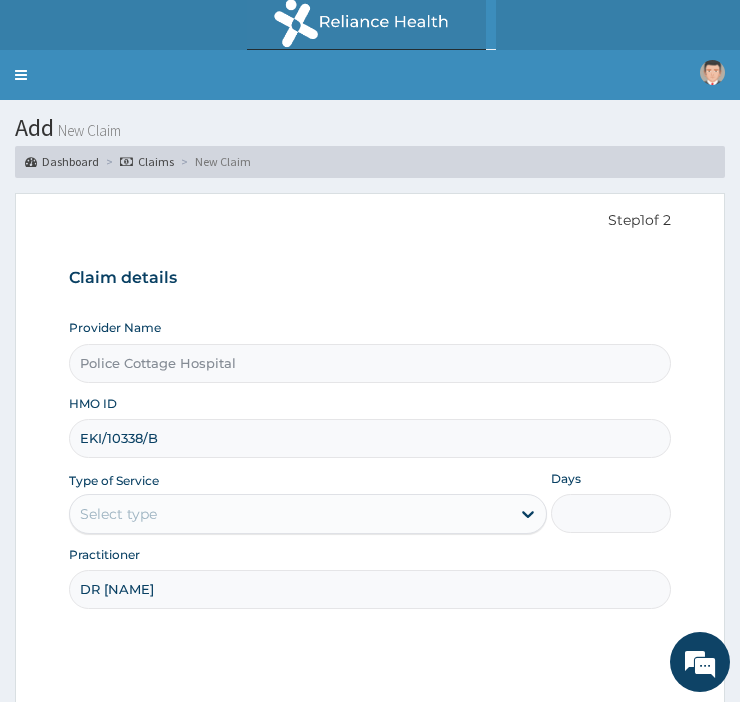 click on "Select type" at bounding box center [290, 514] 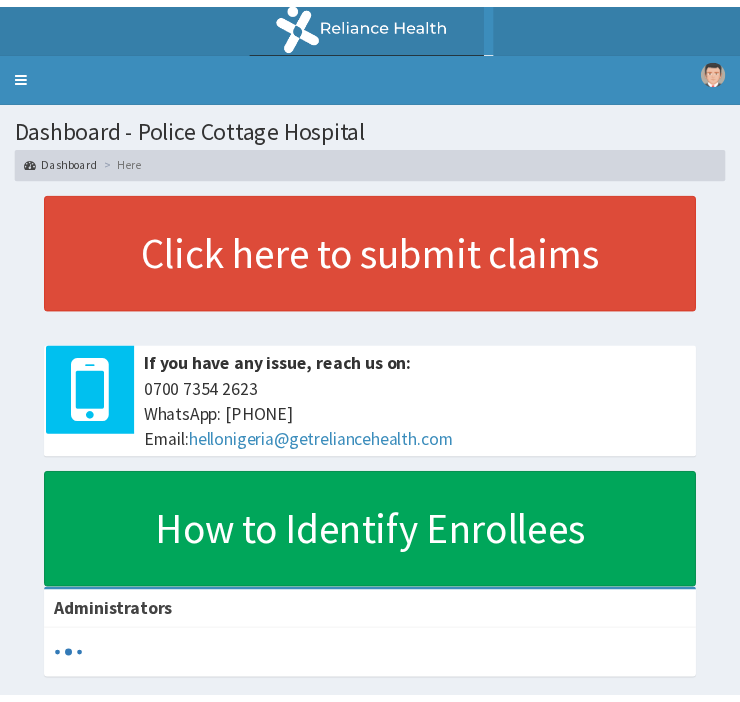 scroll, scrollTop: 0, scrollLeft: 0, axis: both 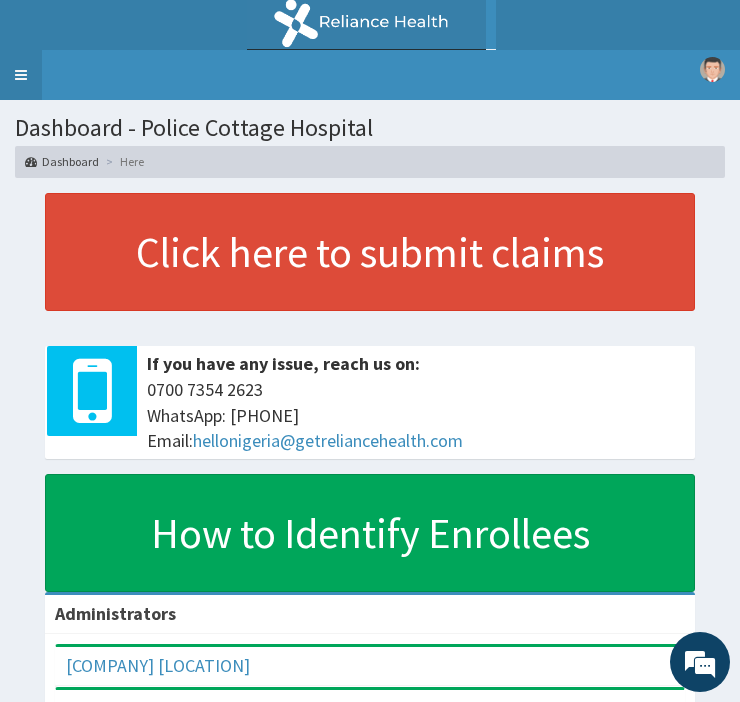 click on "Toggle navigation" at bounding box center [21, 75] 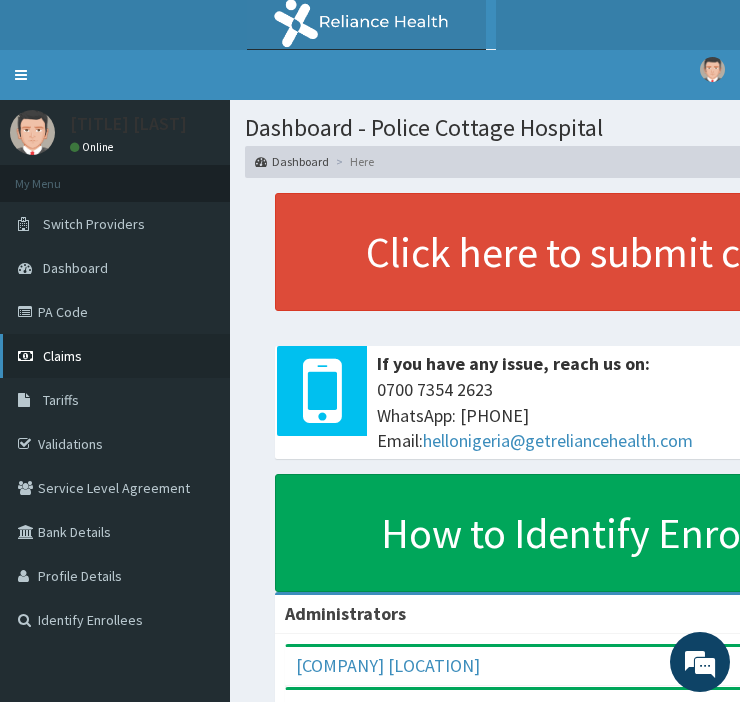 click on "Claims" at bounding box center (62, 356) 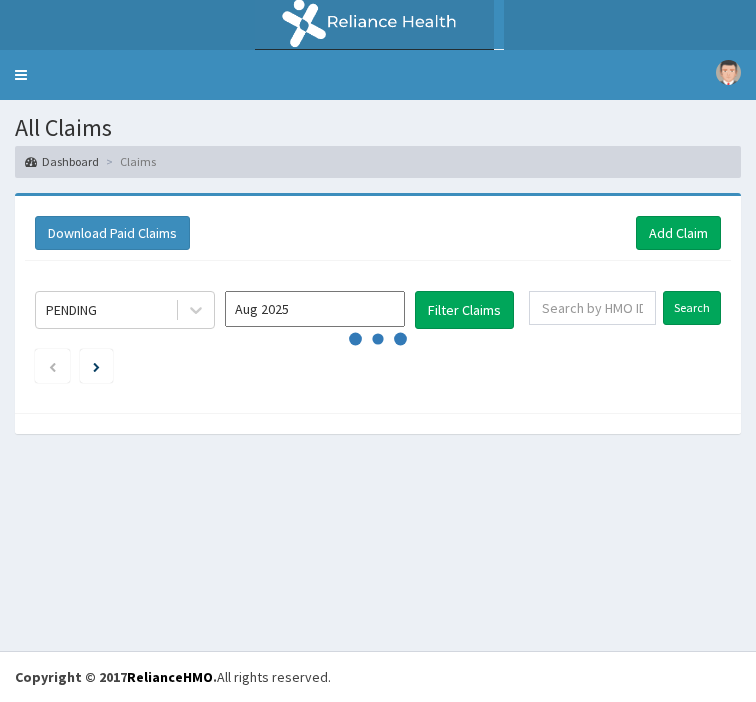 scroll, scrollTop: 0, scrollLeft: 0, axis: both 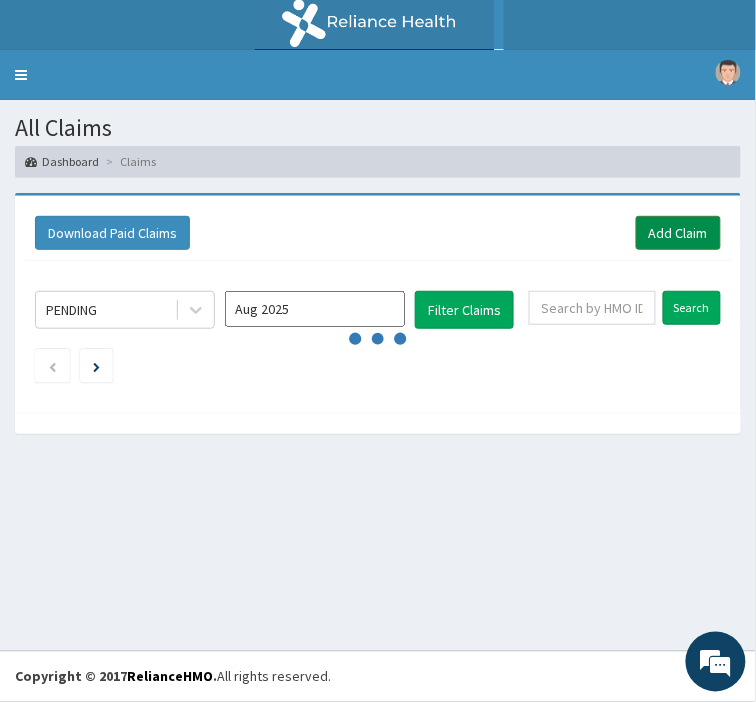 click on "Add Claim" at bounding box center (678, 233) 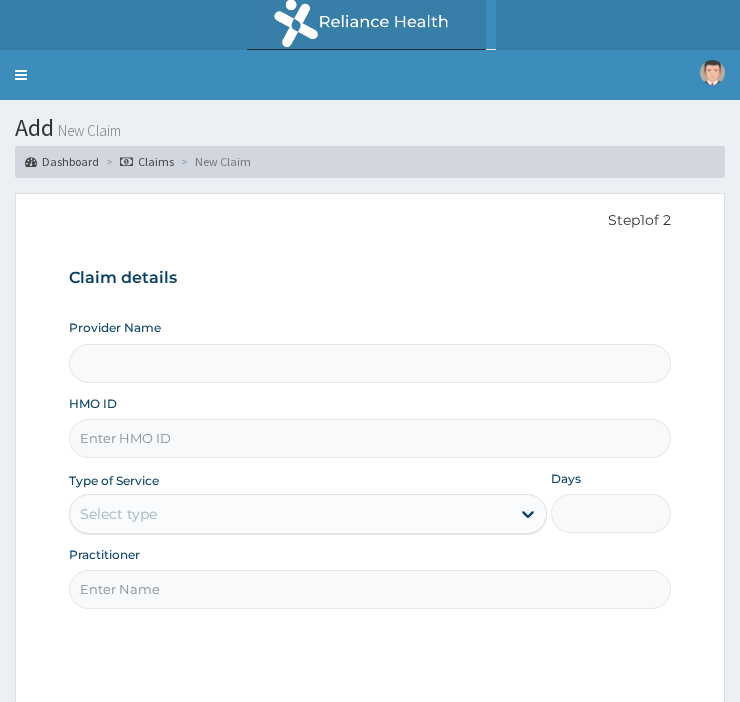 scroll, scrollTop: 0, scrollLeft: 0, axis: both 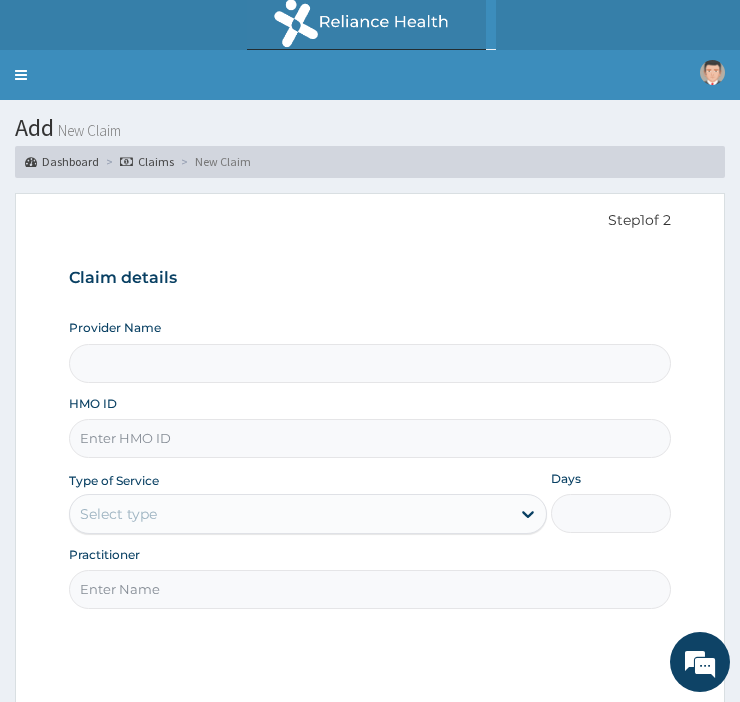 type on "Police Cottage Hospital" 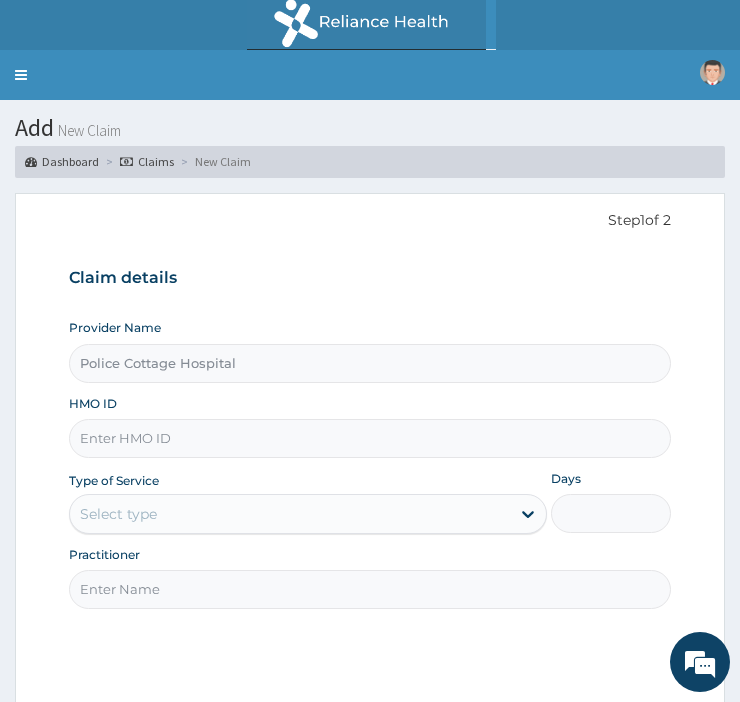click on "HMO ID" at bounding box center (370, 438) 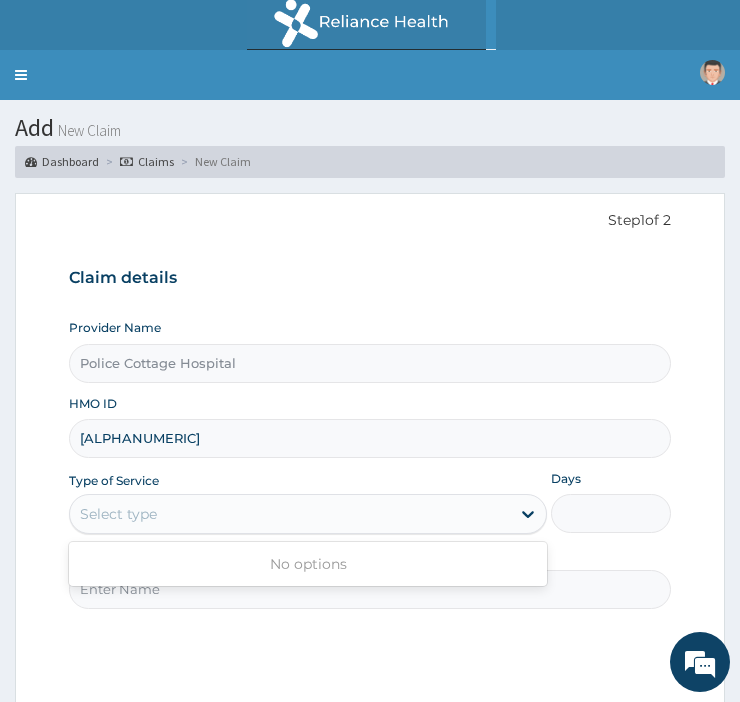 click on "Select type" at bounding box center (290, 514) 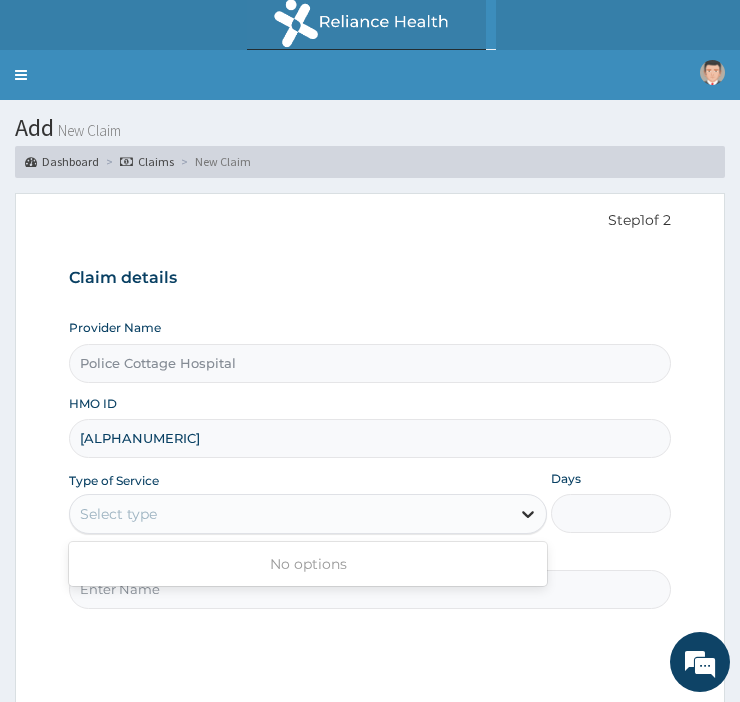 click 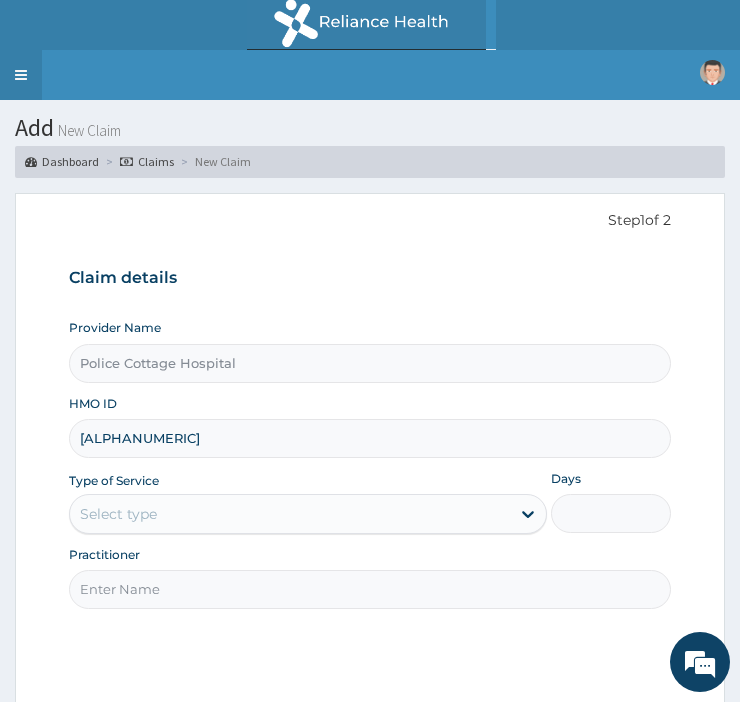 click on "Toggle navigation" at bounding box center (21, 75) 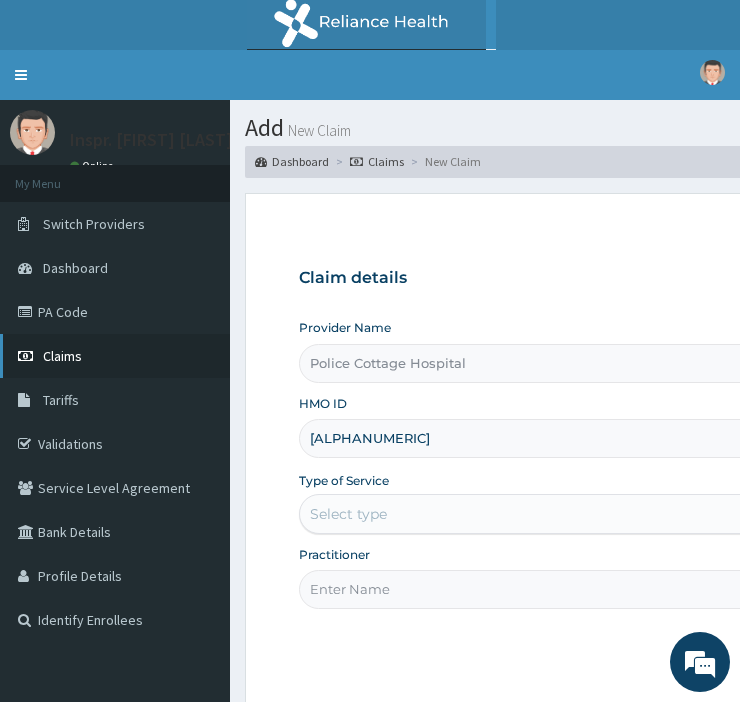 click on "Claims" at bounding box center (115, 356) 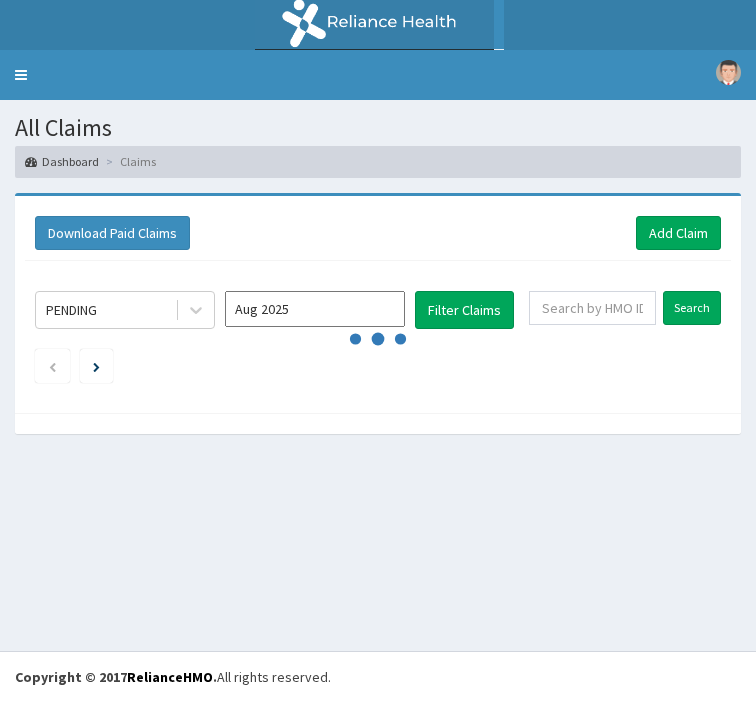 scroll, scrollTop: 0, scrollLeft: 0, axis: both 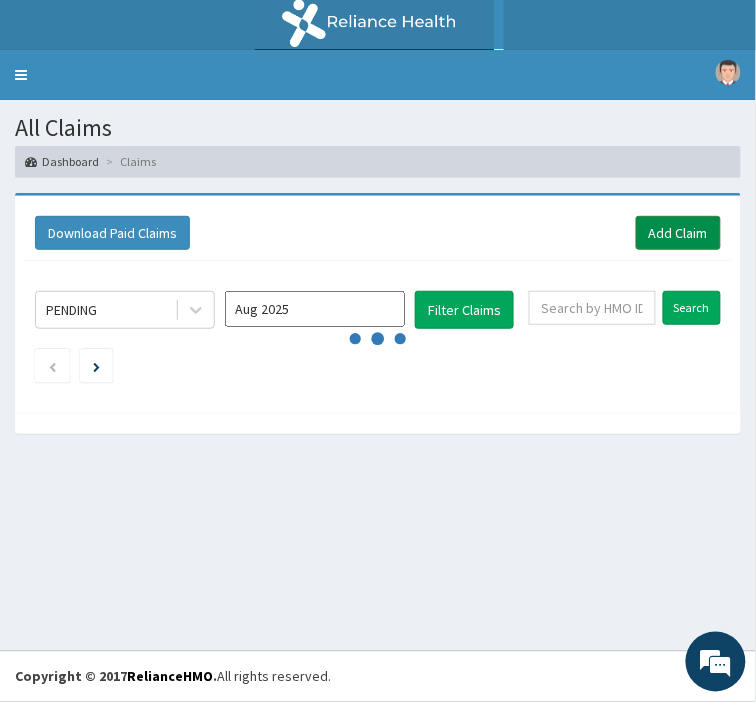 click on "Add Claim" at bounding box center (678, 233) 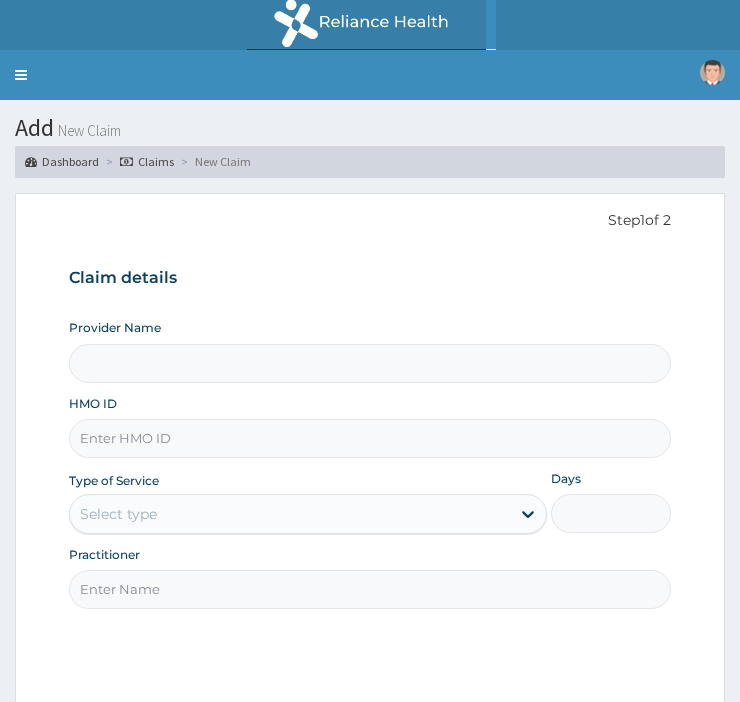 scroll, scrollTop: 0, scrollLeft: 0, axis: both 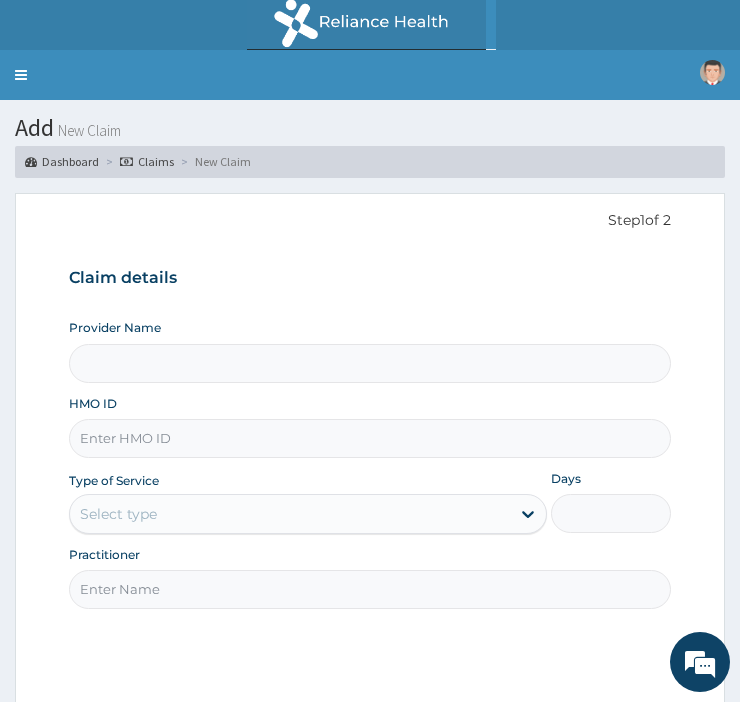 type on "Police Cottage Hospital" 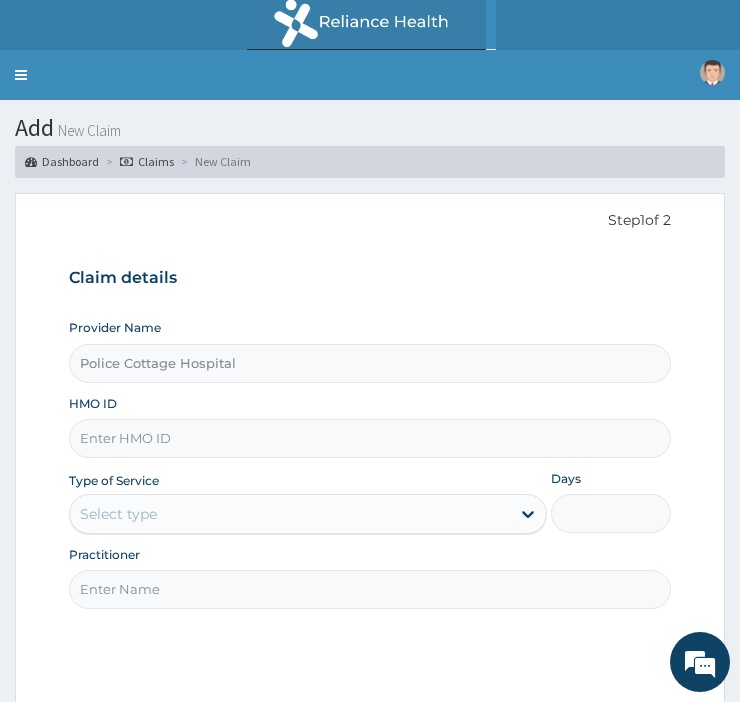 click on "HMO ID" at bounding box center (370, 438) 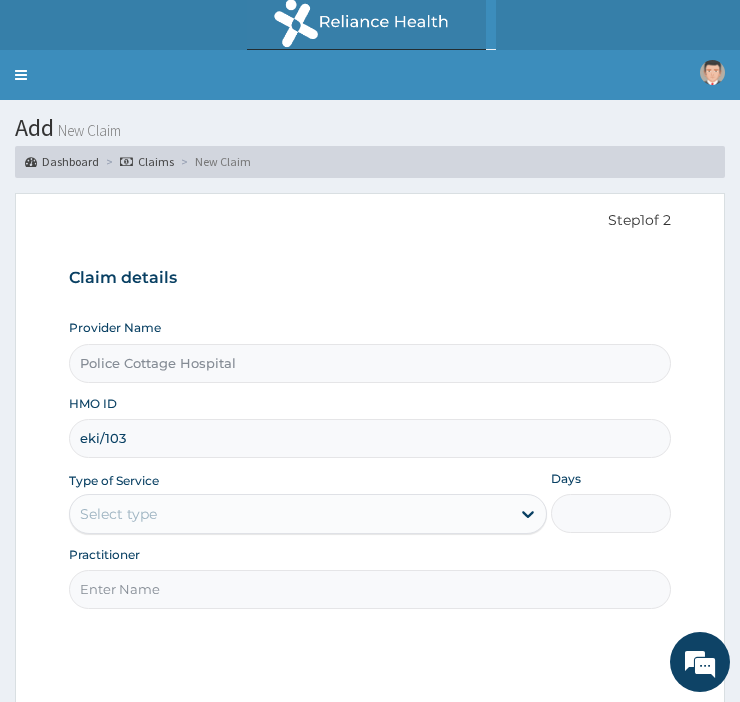 scroll, scrollTop: 0, scrollLeft: 0, axis: both 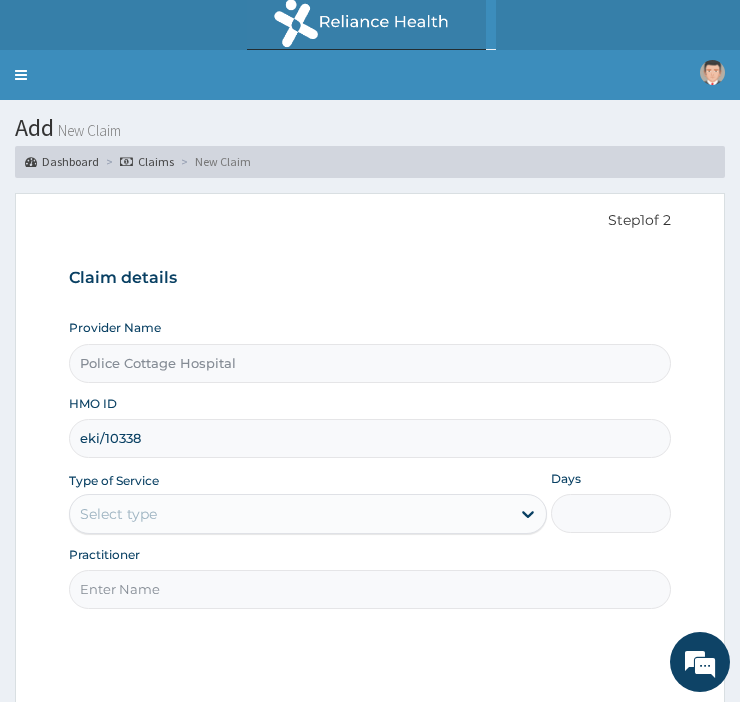 type on "EKI/10338/B" 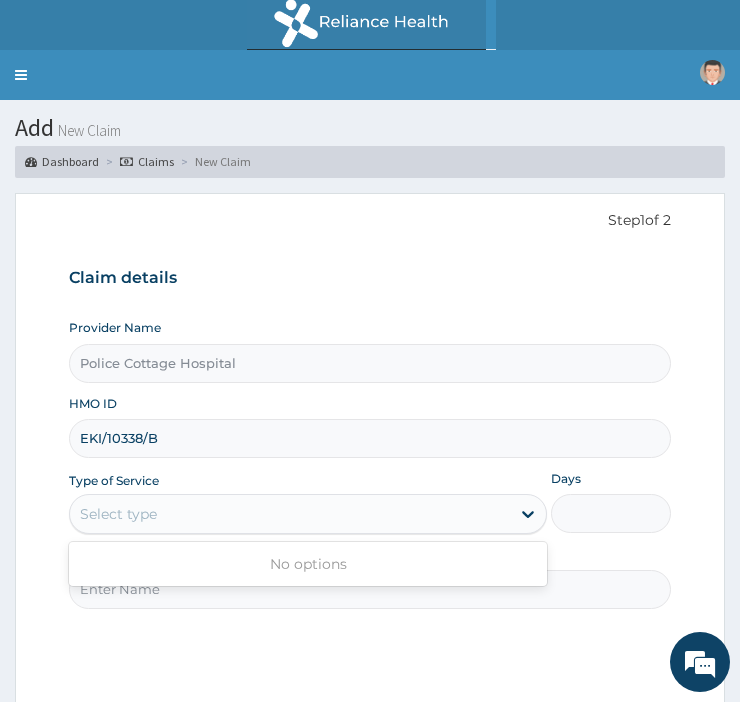 click on "Select type" at bounding box center [290, 514] 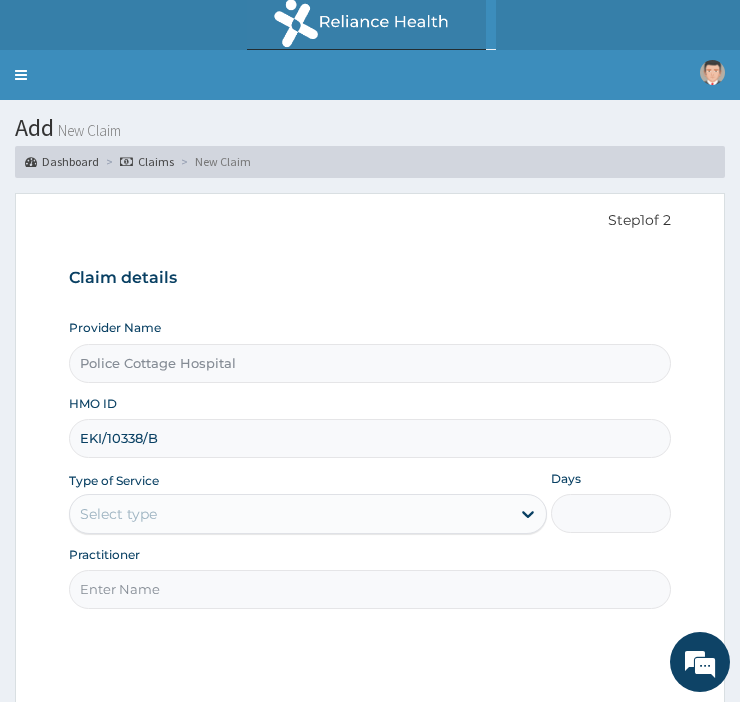 click on "Practitioner" at bounding box center [370, 589] 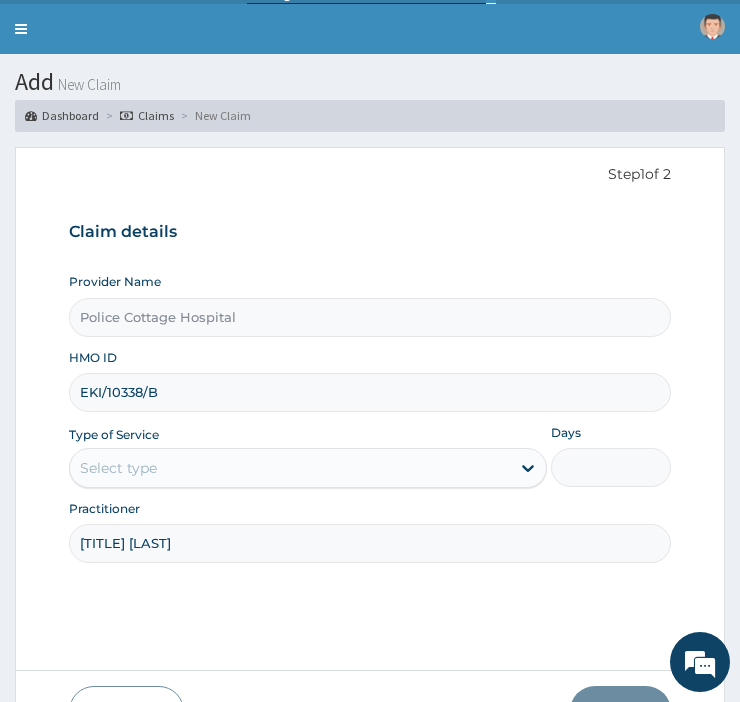 scroll, scrollTop: 85, scrollLeft: 0, axis: vertical 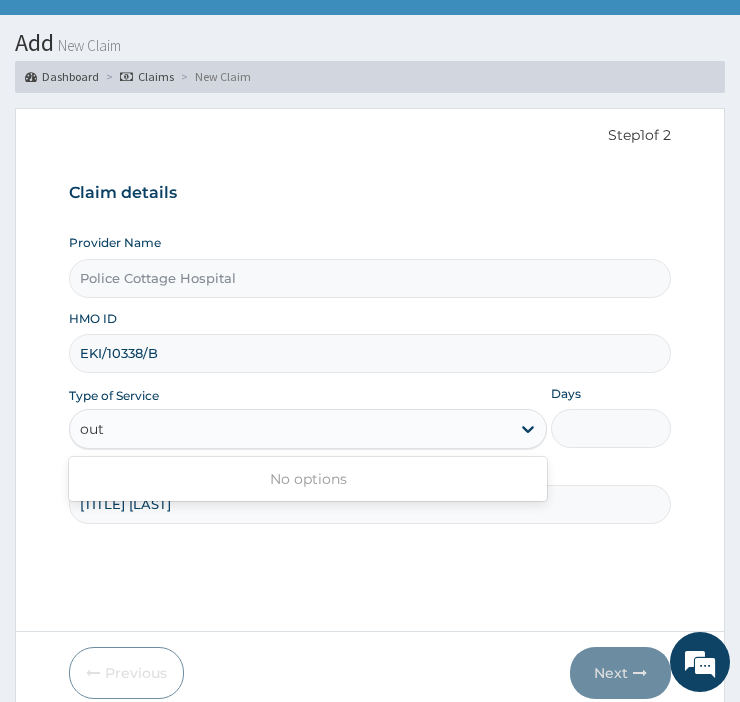 type on "out" 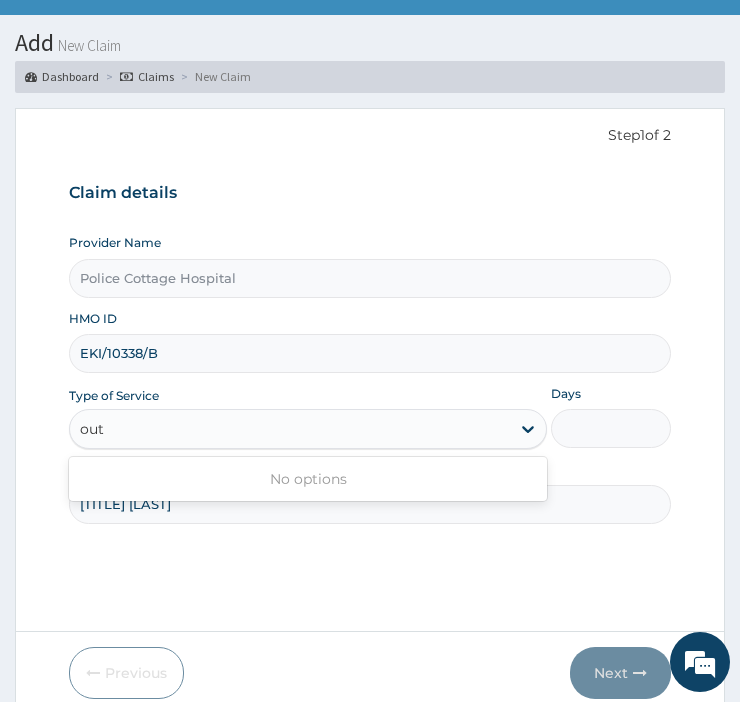 type 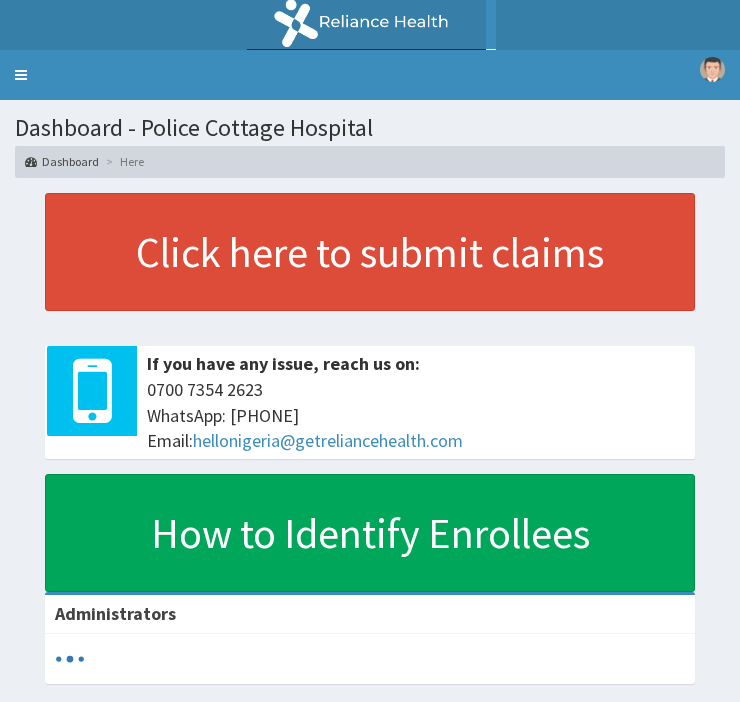 scroll, scrollTop: 0, scrollLeft: 0, axis: both 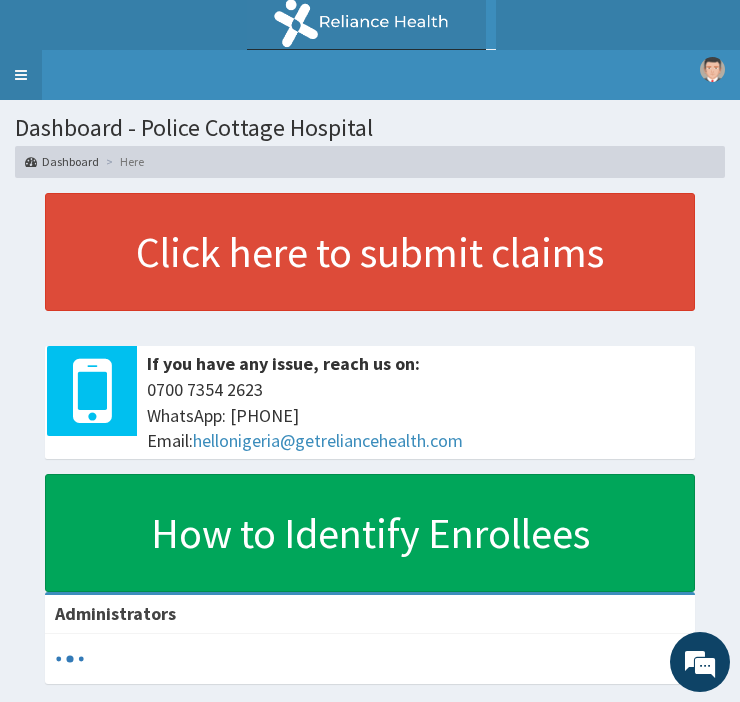 click on "Toggle navigation" at bounding box center [21, 75] 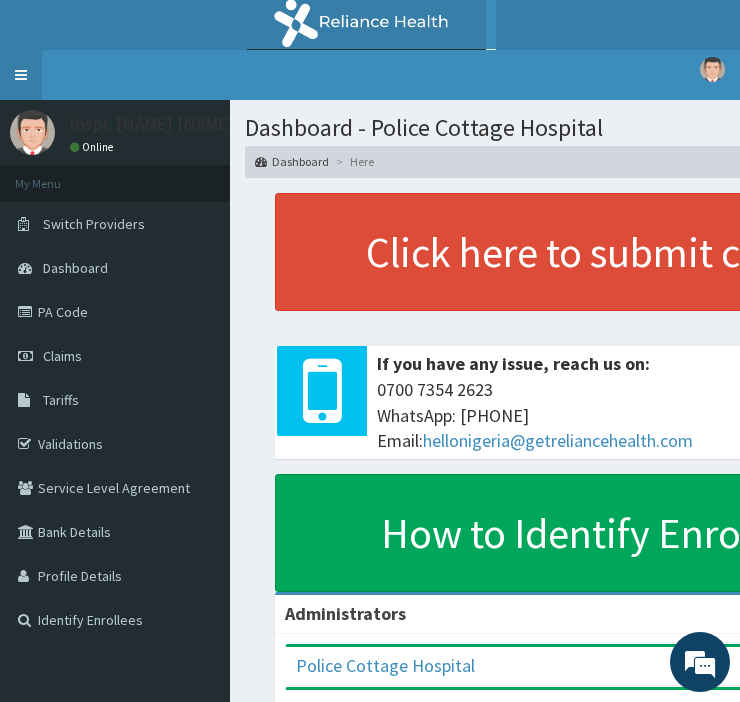 scroll, scrollTop: 0, scrollLeft: 0, axis: both 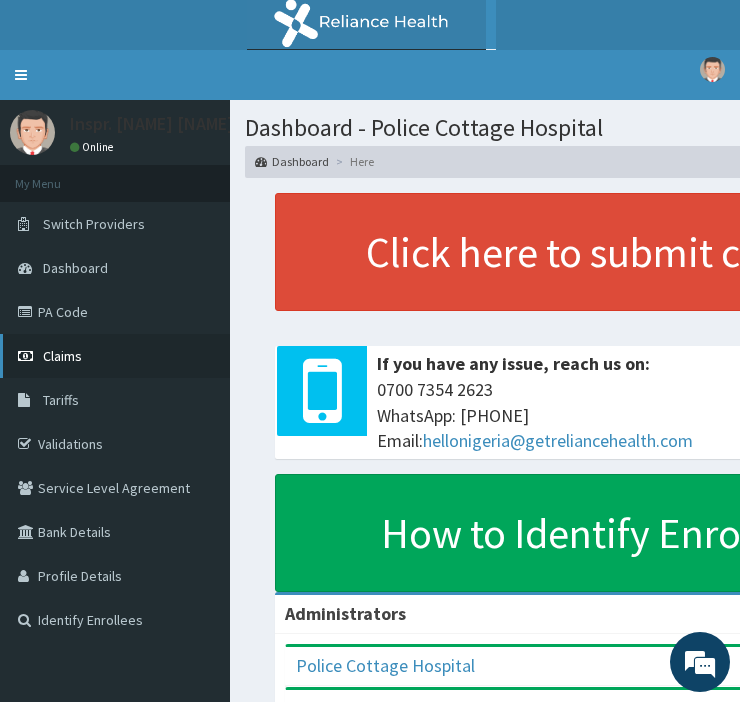 click on "Claims" at bounding box center (115, 356) 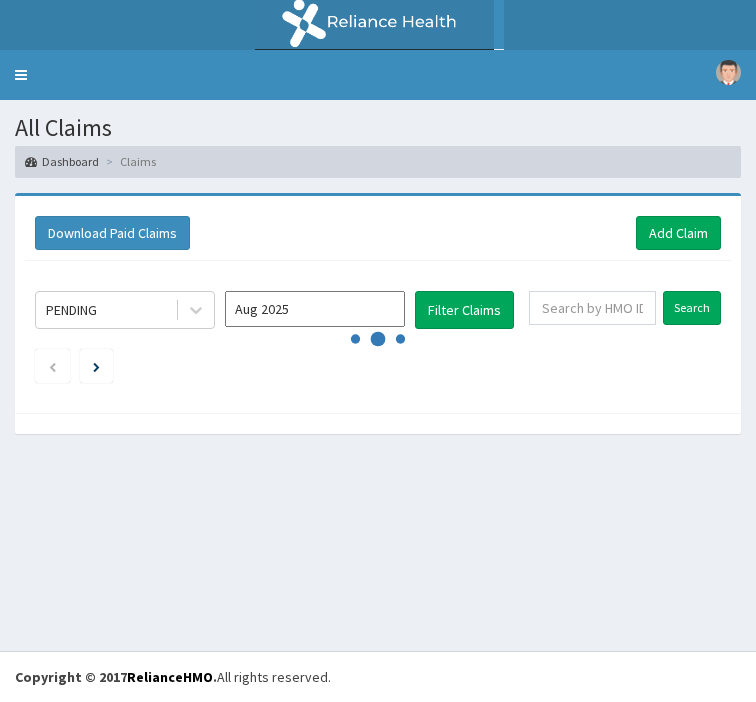 scroll, scrollTop: 0, scrollLeft: 0, axis: both 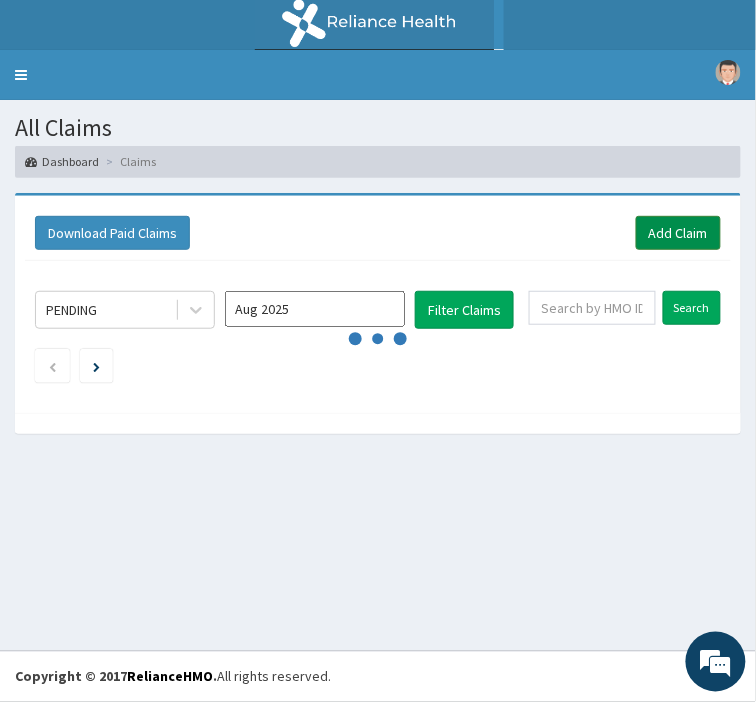 click on "Add Claim" at bounding box center (678, 233) 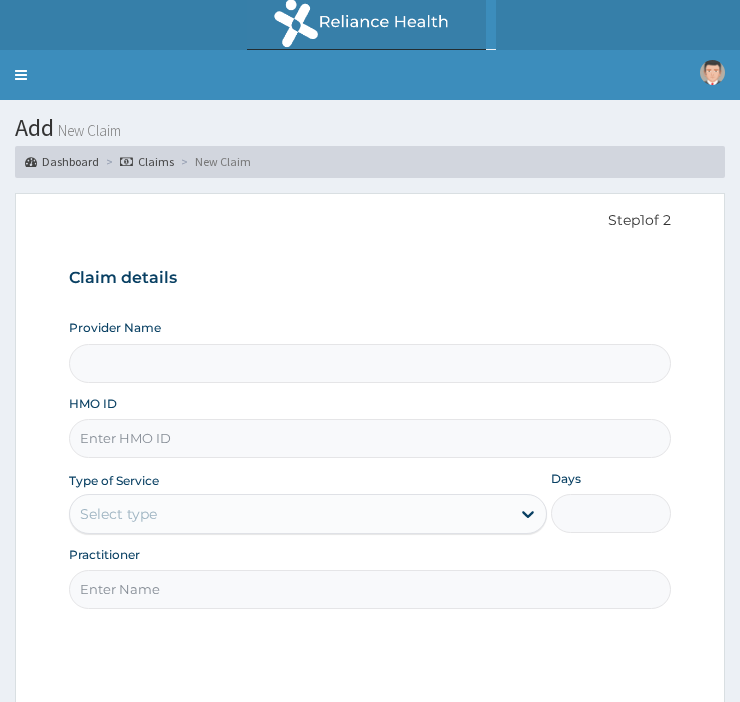 scroll, scrollTop: 0, scrollLeft: 0, axis: both 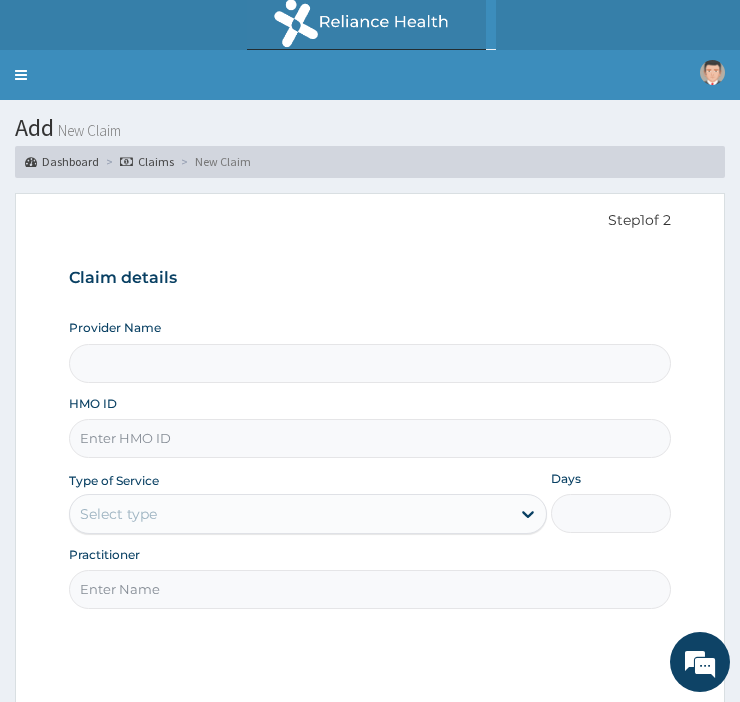 type on "Police Cottage Hospital" 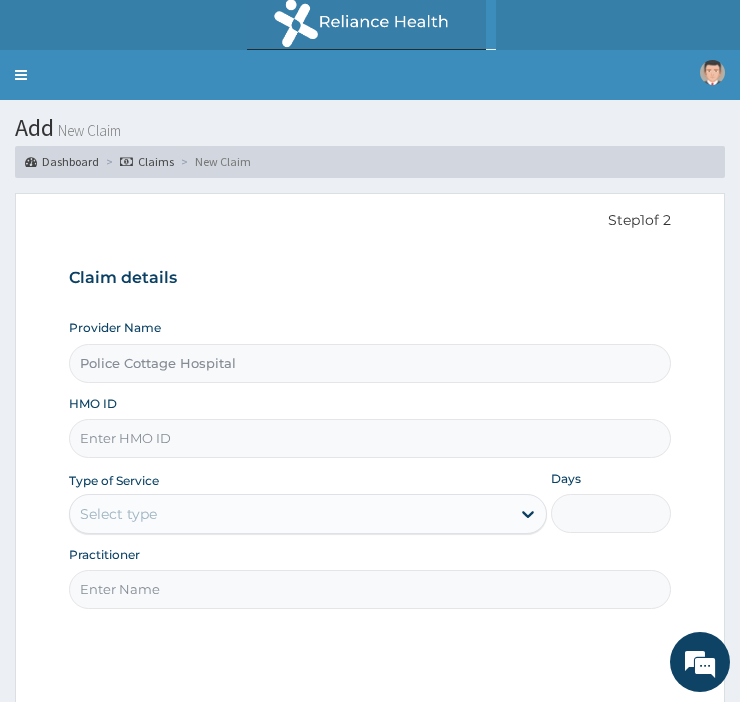 click on "HMO ID" at bounding box center (370, 438) 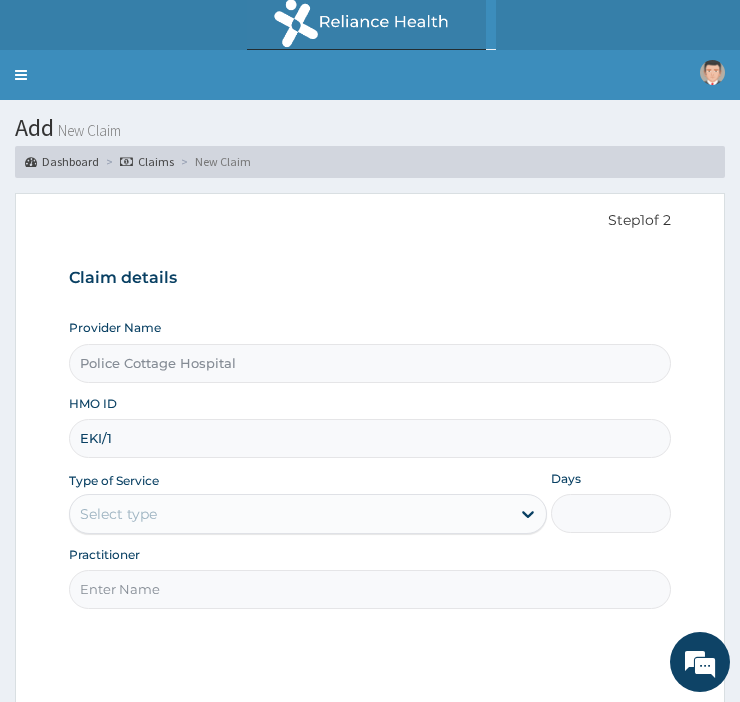 scroll, scrollTop: 0, scrollLeft: 0, axis: both 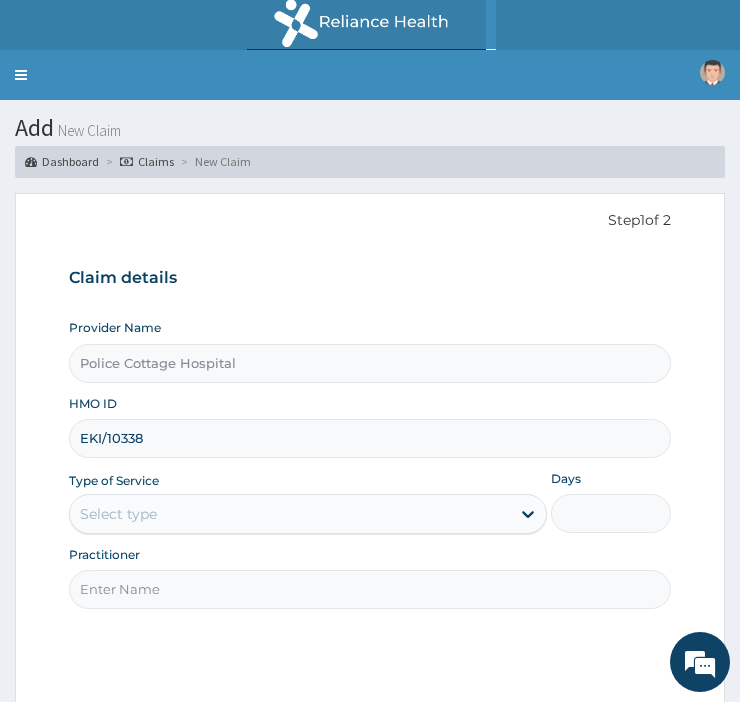 type on "EKI/10338/B" 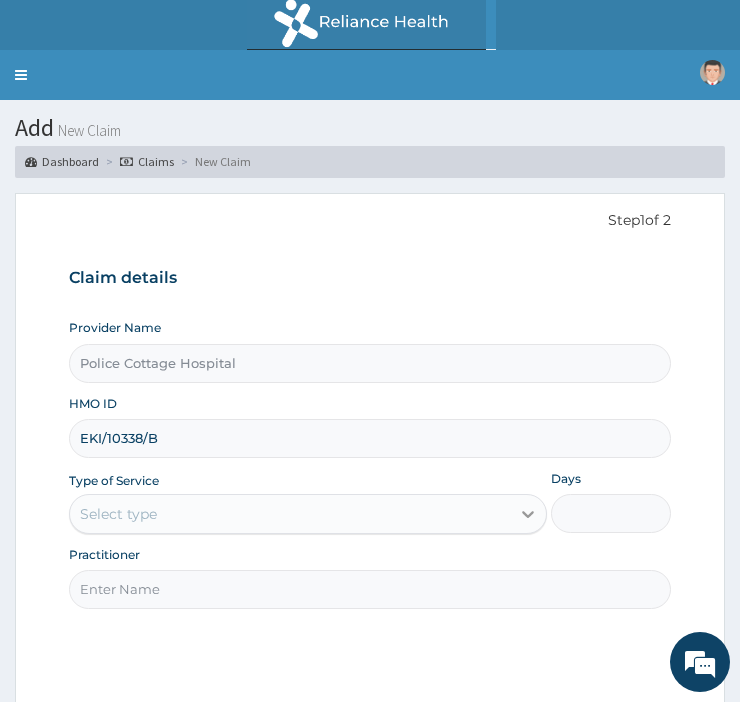 click 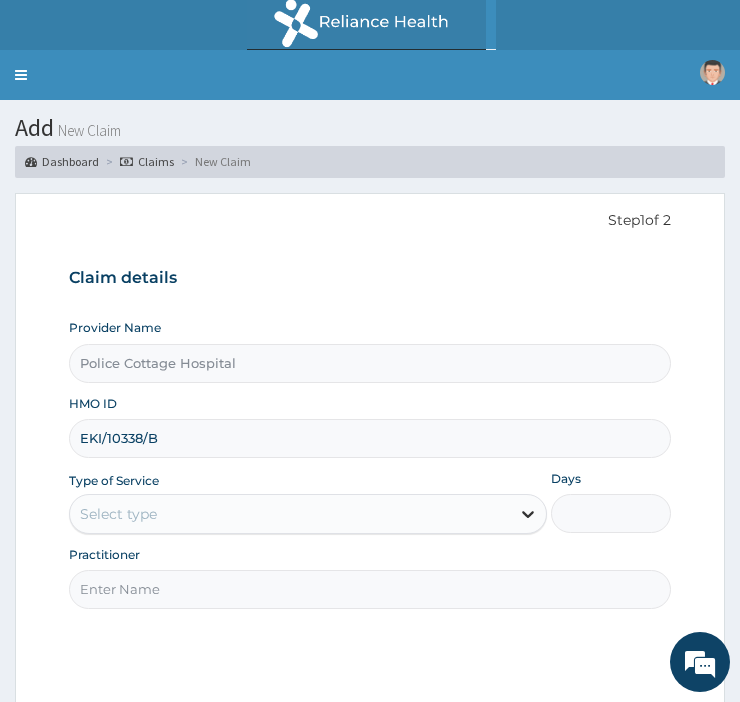click 